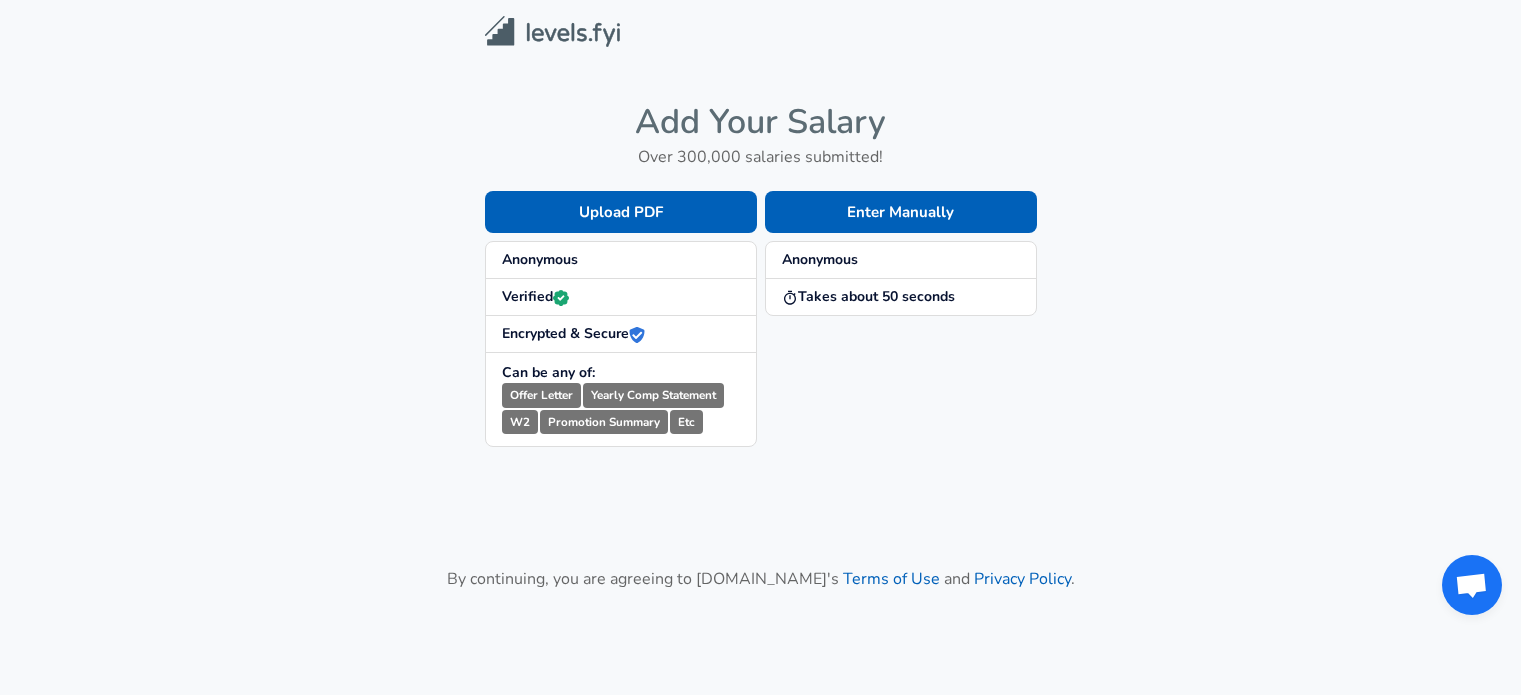 scroll, scrollTop: 0, scrollLeft: 0, axis: both 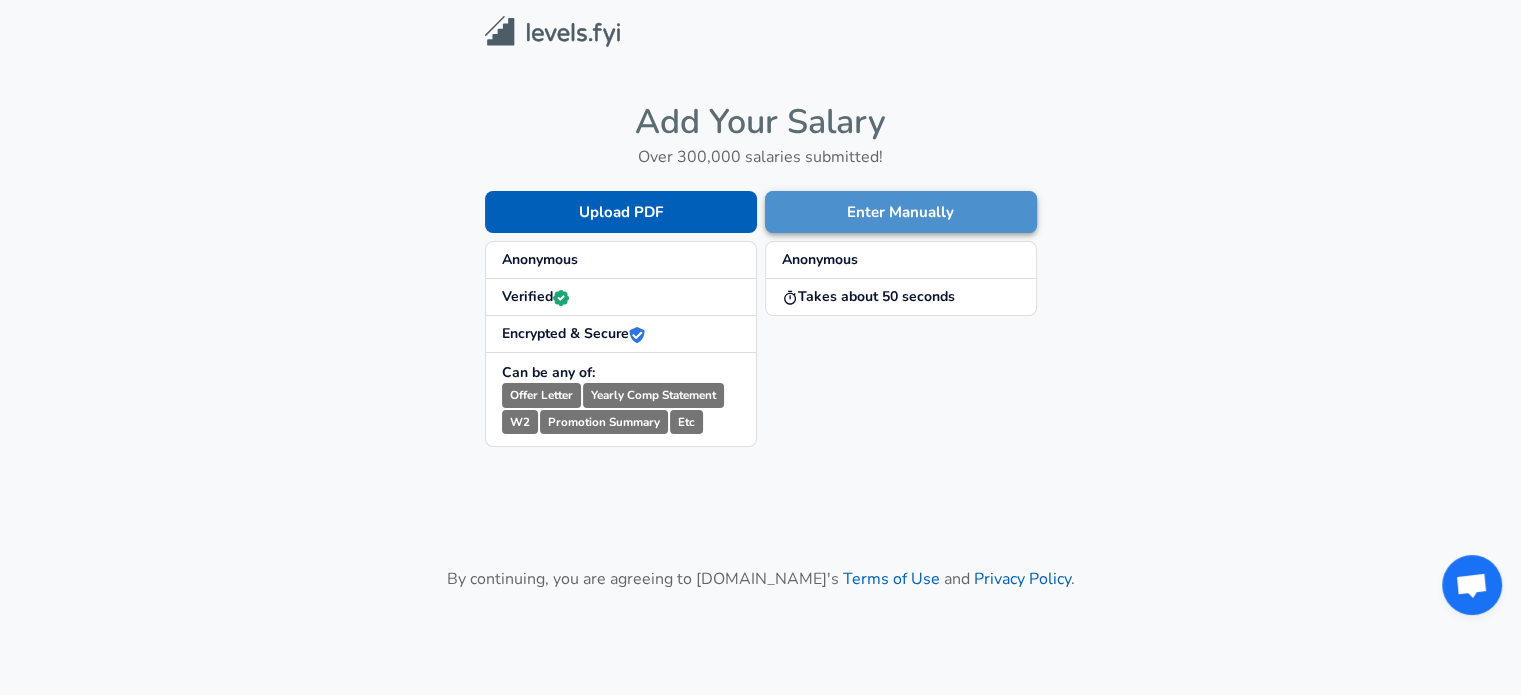 click on "Enter Manually" at bounding box center [901, 212] 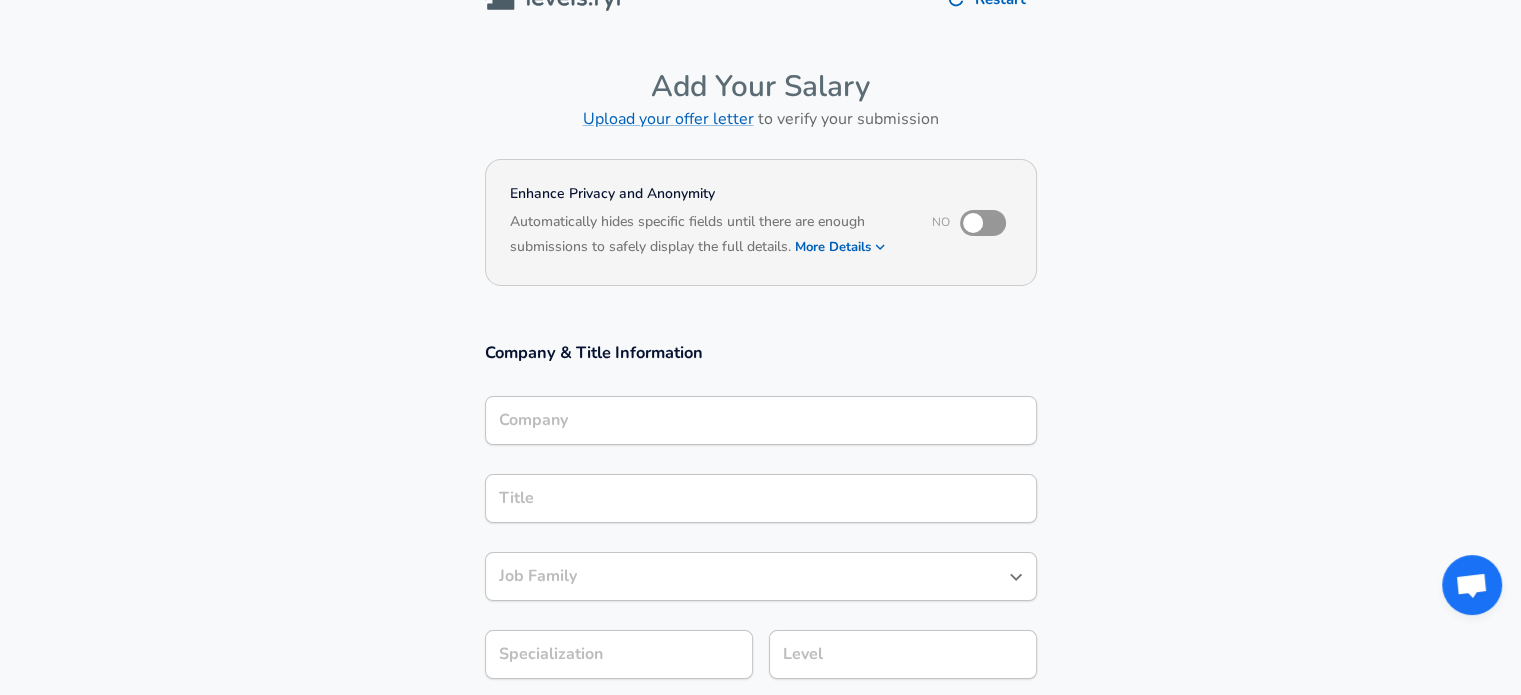 scroll, scrollTop: 0, scrollLeft: 0, axis: both 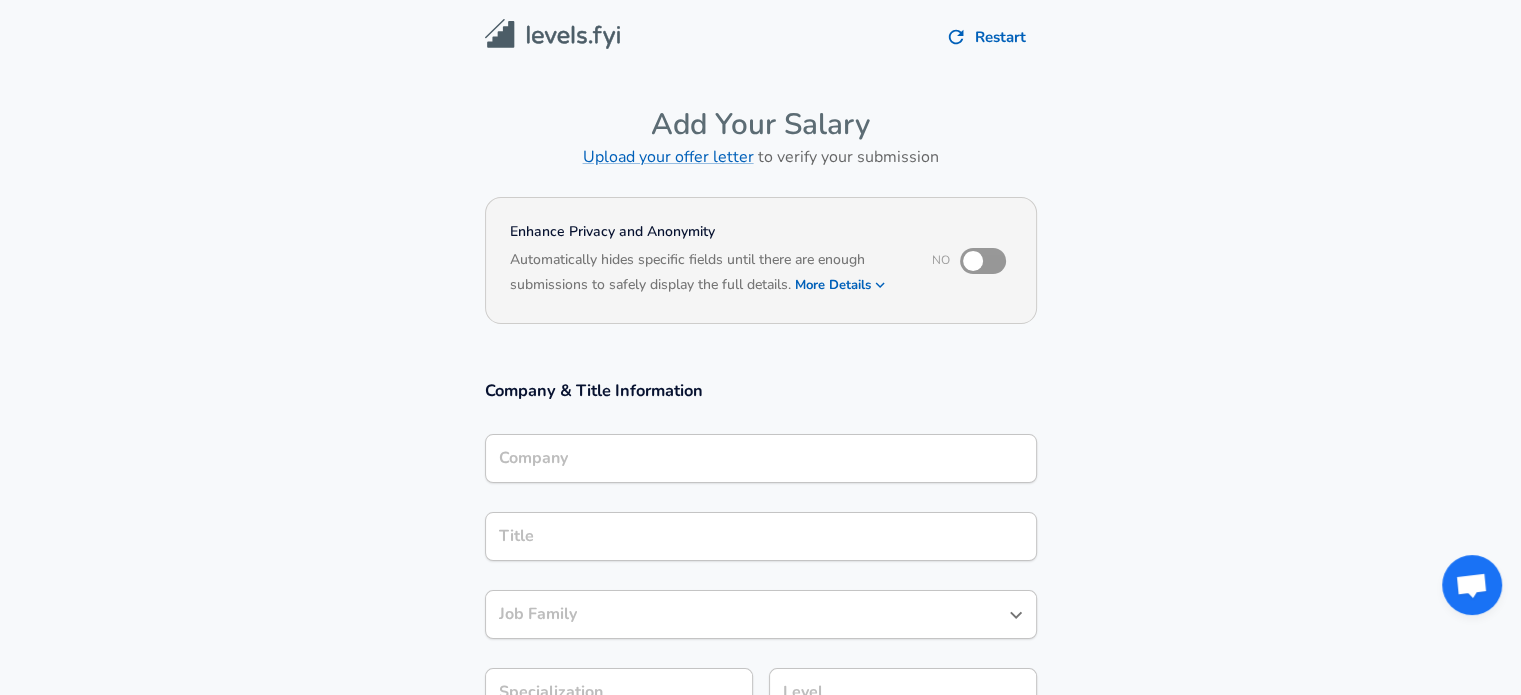 click on "Company" at bounding box center [761, 458] 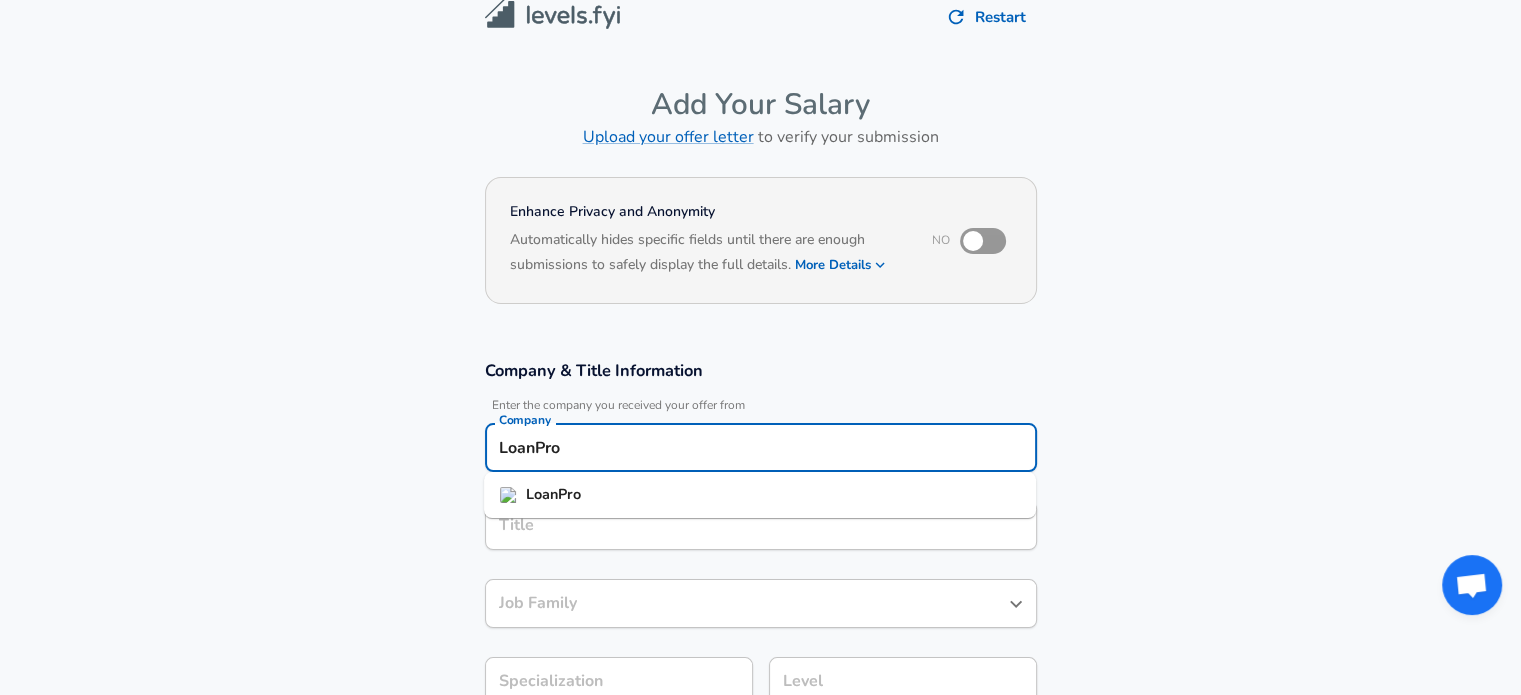 click on "LoanPro" at bounding box center [553, 495] 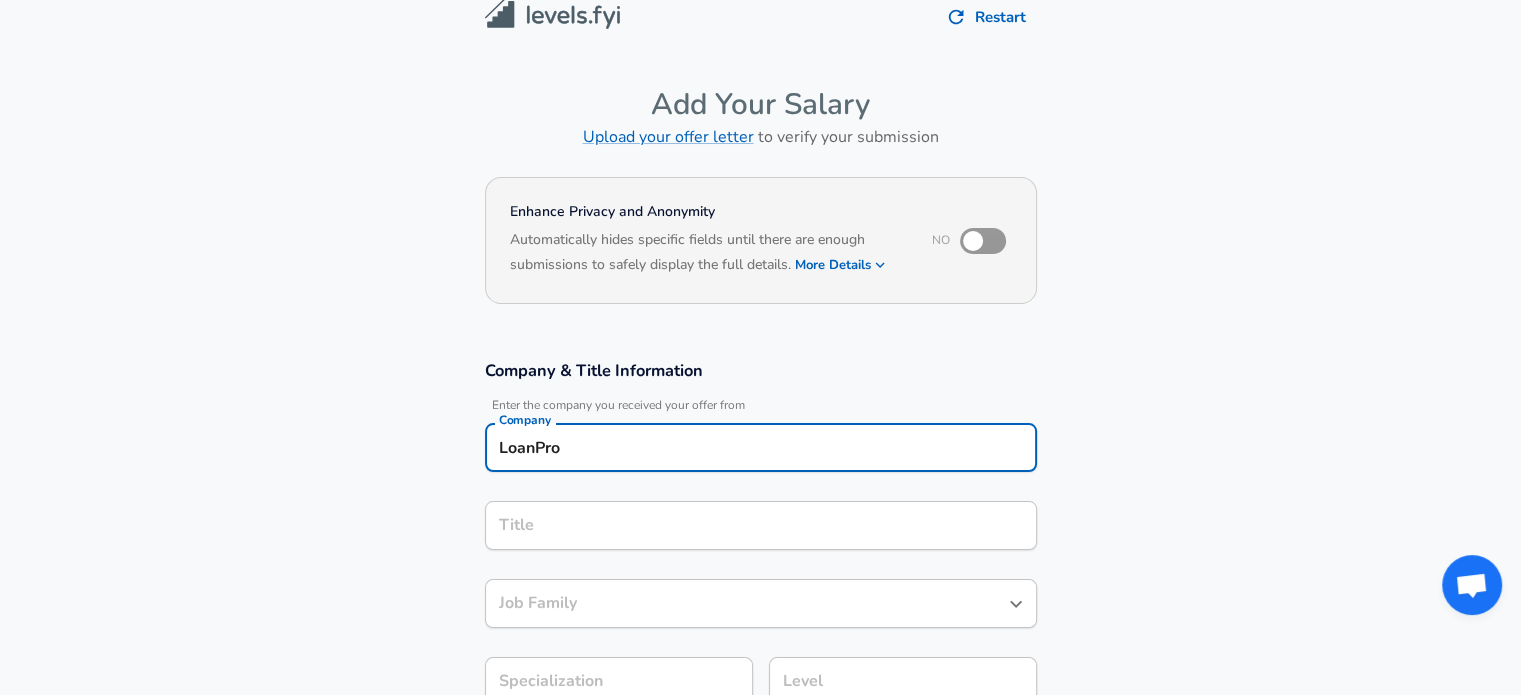 type on "LoanPro" 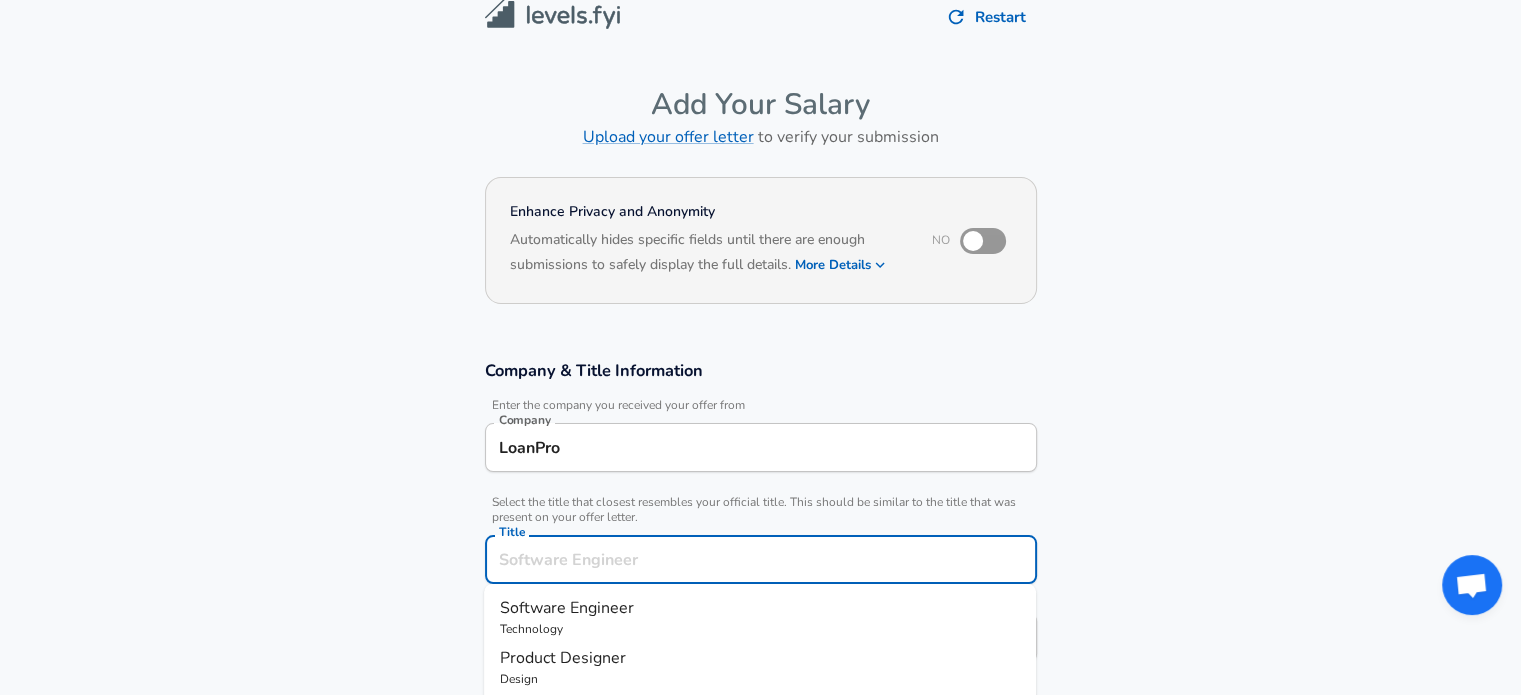 scroll, scrollTop: 60, scrollLeft: 0, axis: vertical 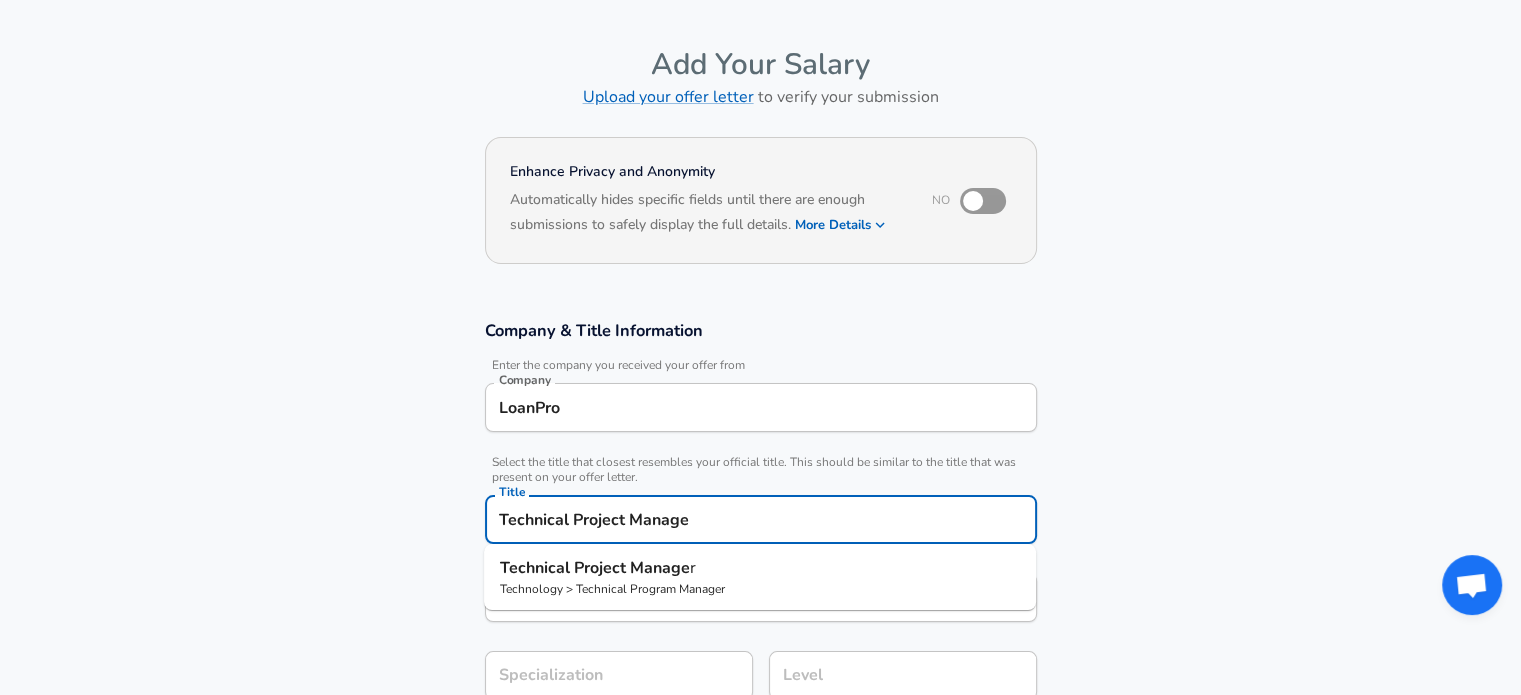 type on "Technical Project Manager" 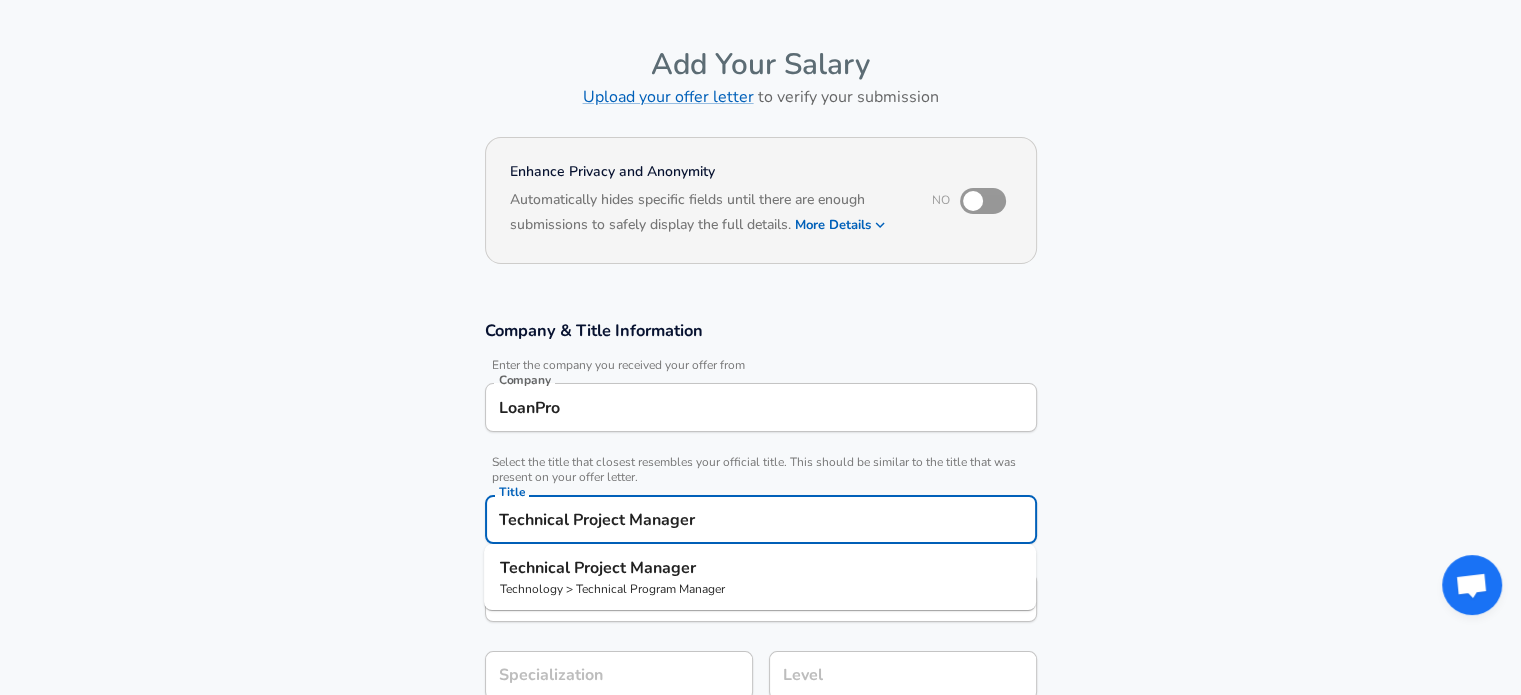 click on "Manager" at bounding box center (663, 568) 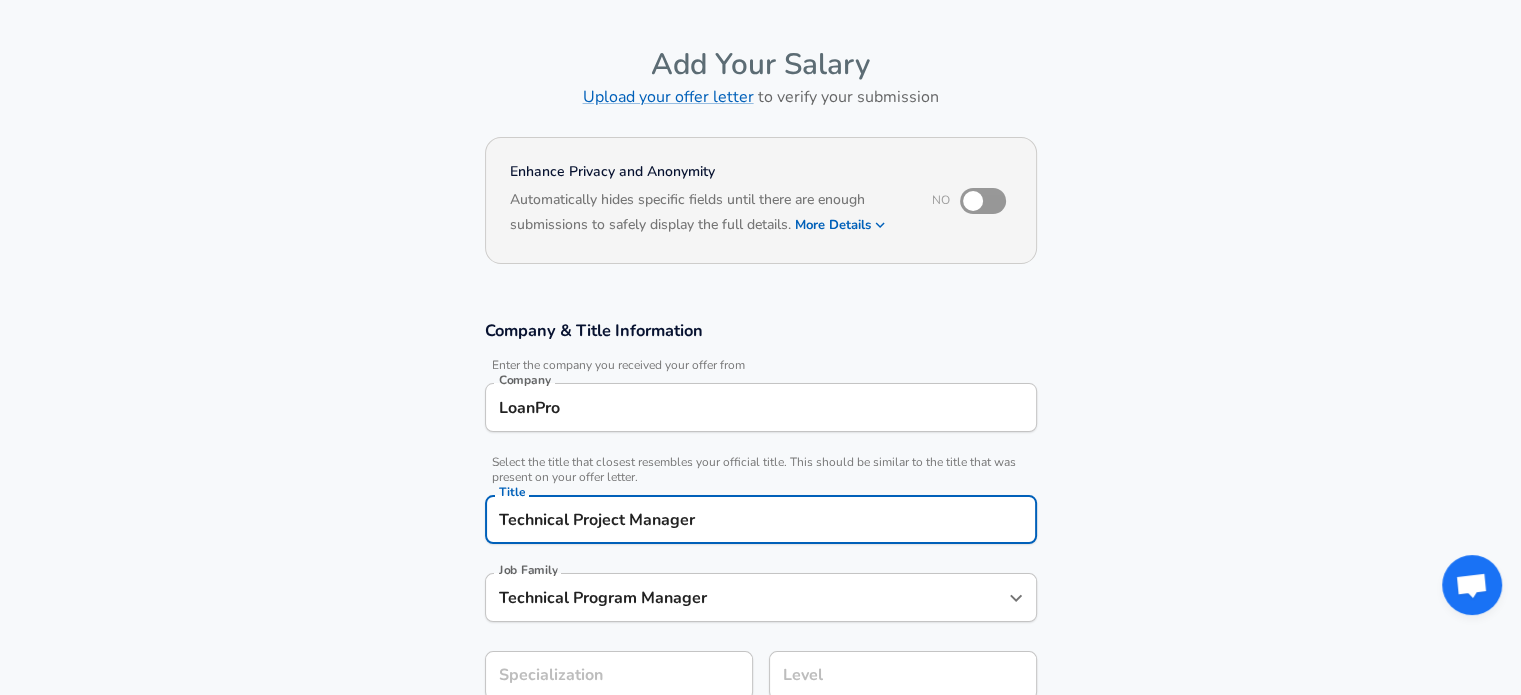 scroll, scrollTop: 0, scrollLeft: 0, axis: both 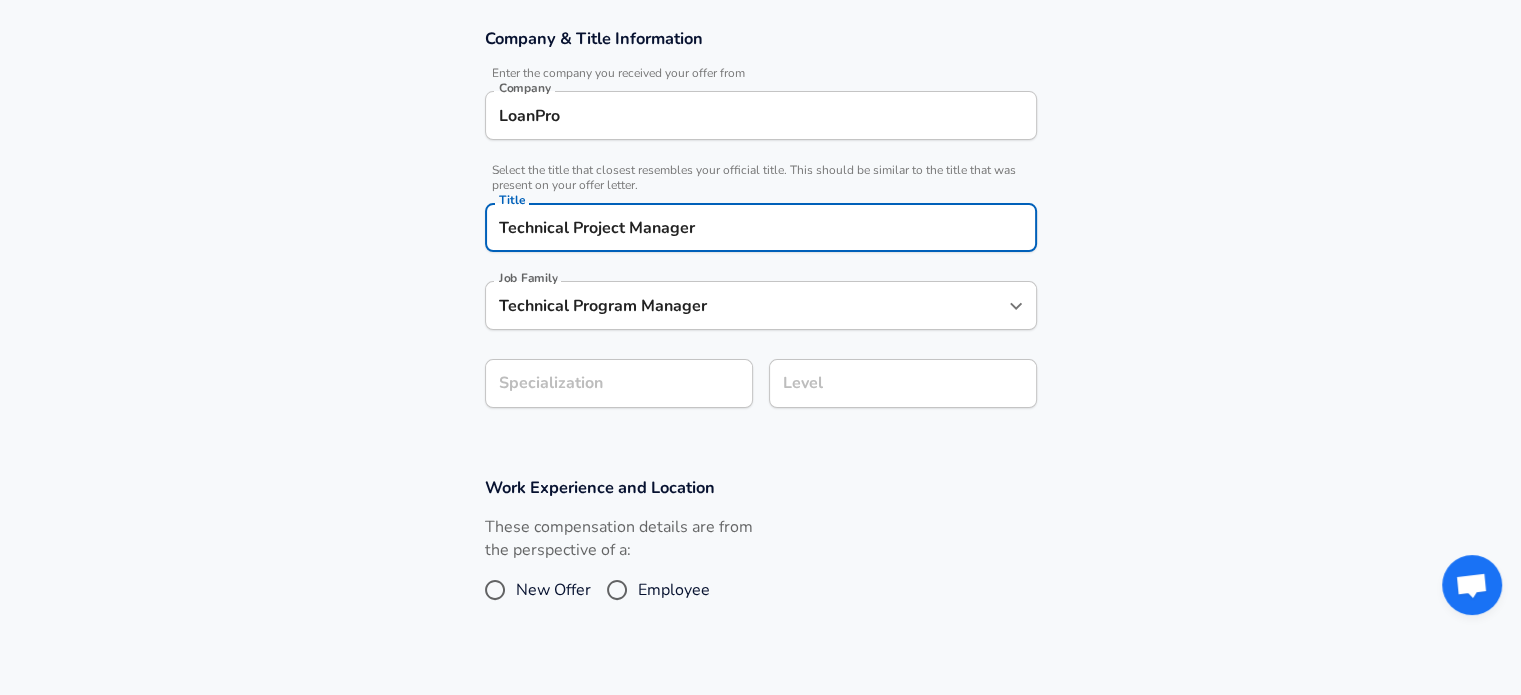 type on "Technical Project Manager" 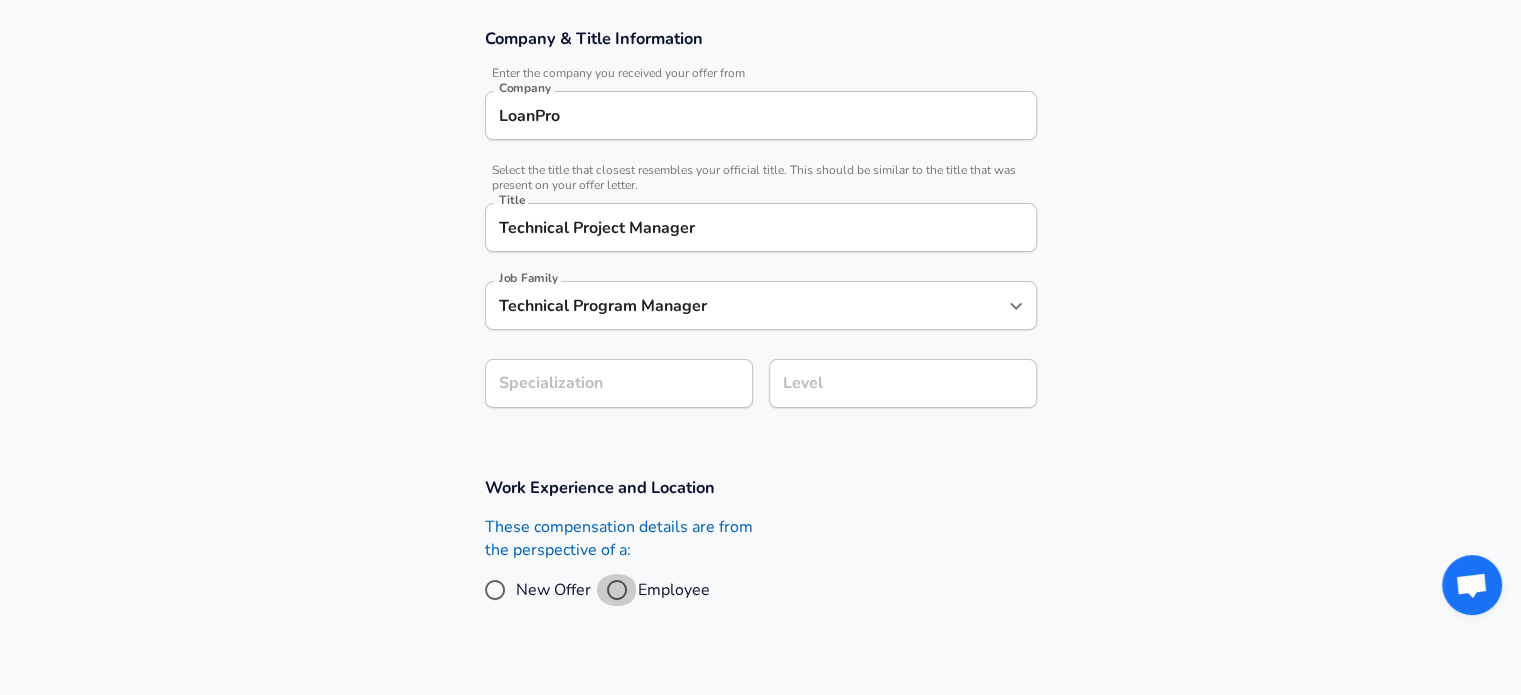 click on "Employee" at bounding box center [617, 590] 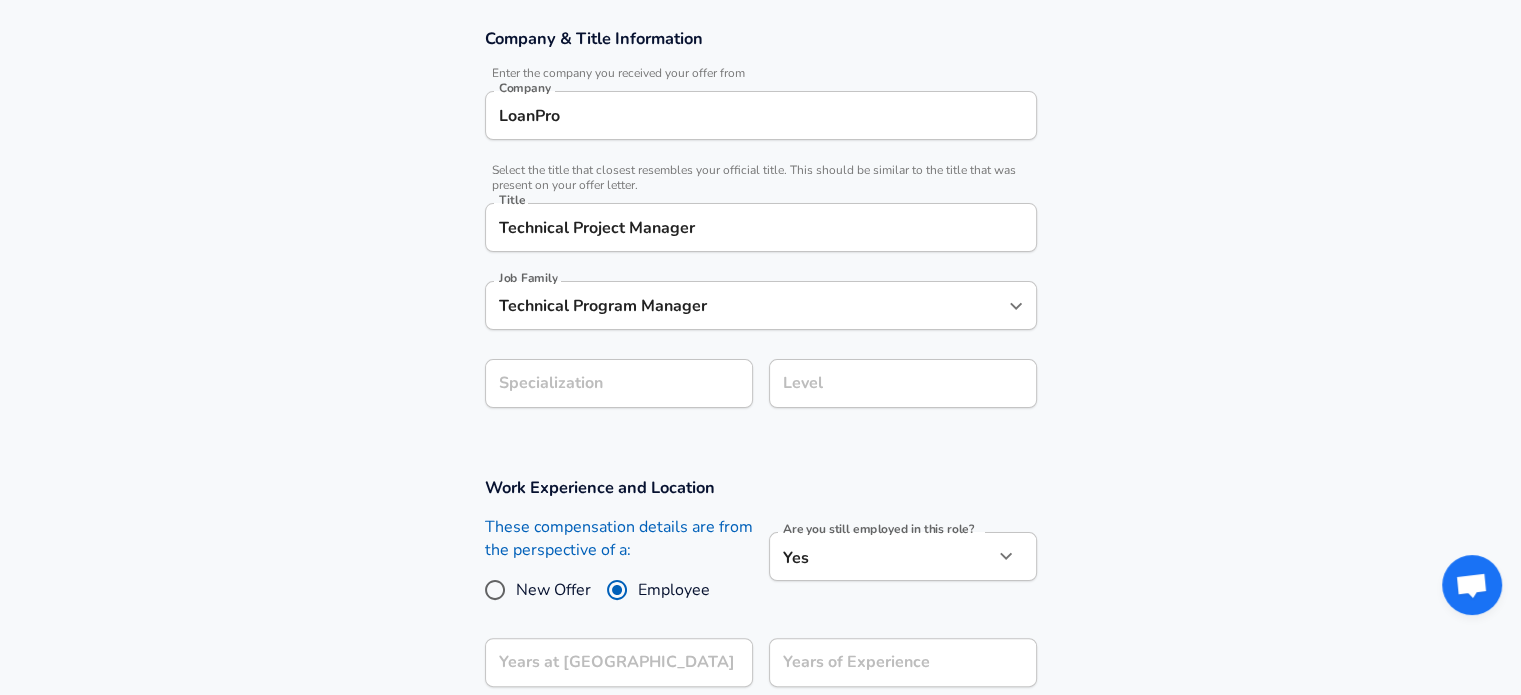 click on "Restart Add Your Salary Upload your offer letter   to verify your submission Enhance Privacy and Anonymity No Automatically hides specific fields until there are enough submissions to safely display the full details.   More Details Based on your submission and the data points that we have already collected, we will automatically hide and anonymize specific fields if there aren't enough data points to remain sufficiently anonymous. Company & Title Information   Enter the company you received your offer from Company LoanPro Company   Select the title that closest resembles your official title. This should be similar to the title that was present on your offer letter. Title Technical Project Manager Title Job Family Technical Program Manager Job Family Specialization Specialization Level Level Work Experience and Location These compensation details are from the perspective of a: New Offer Employee Are you still employed in this role? Yes yes Are you still employed in this role? Years at LoanPro Years at [GEOGRAPHIC_DATA]" at bounding box center [760, -5] 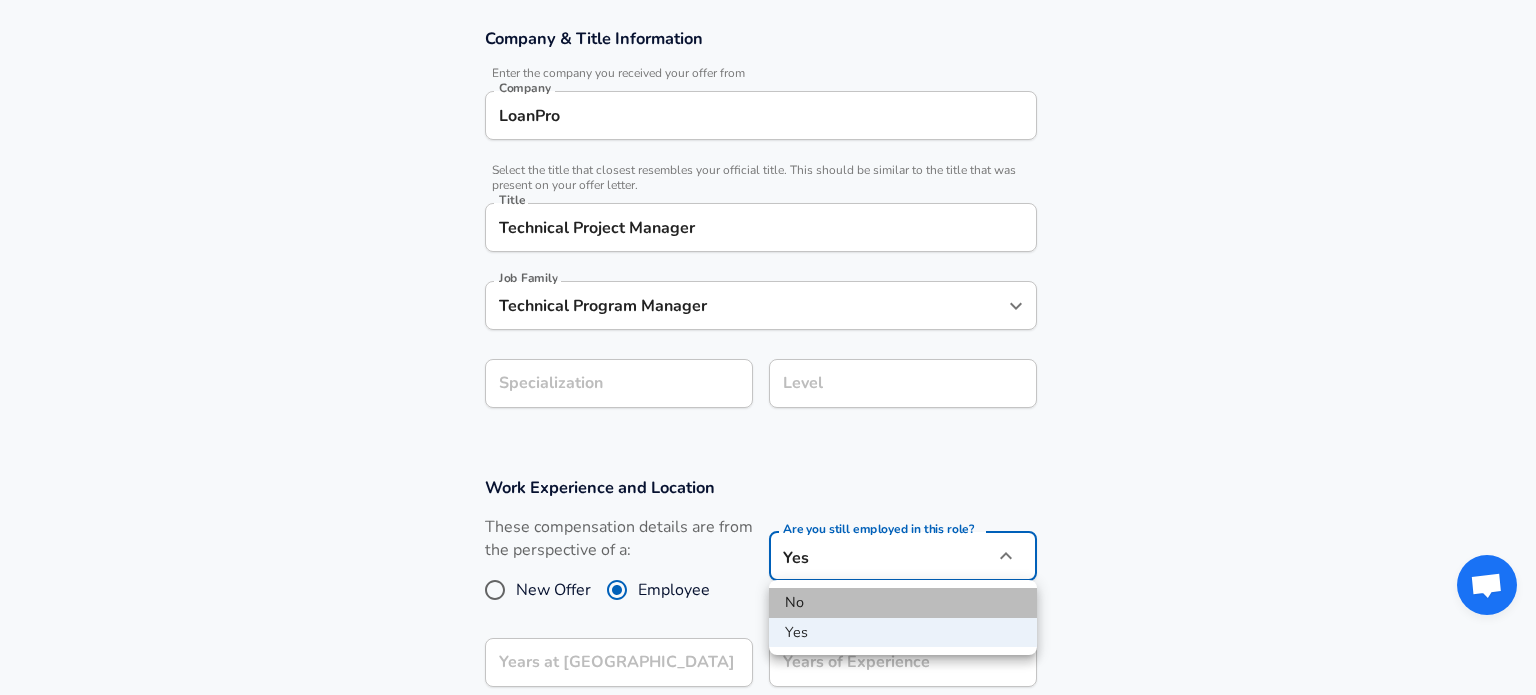 click on "No" at bounding box center [903, 603] 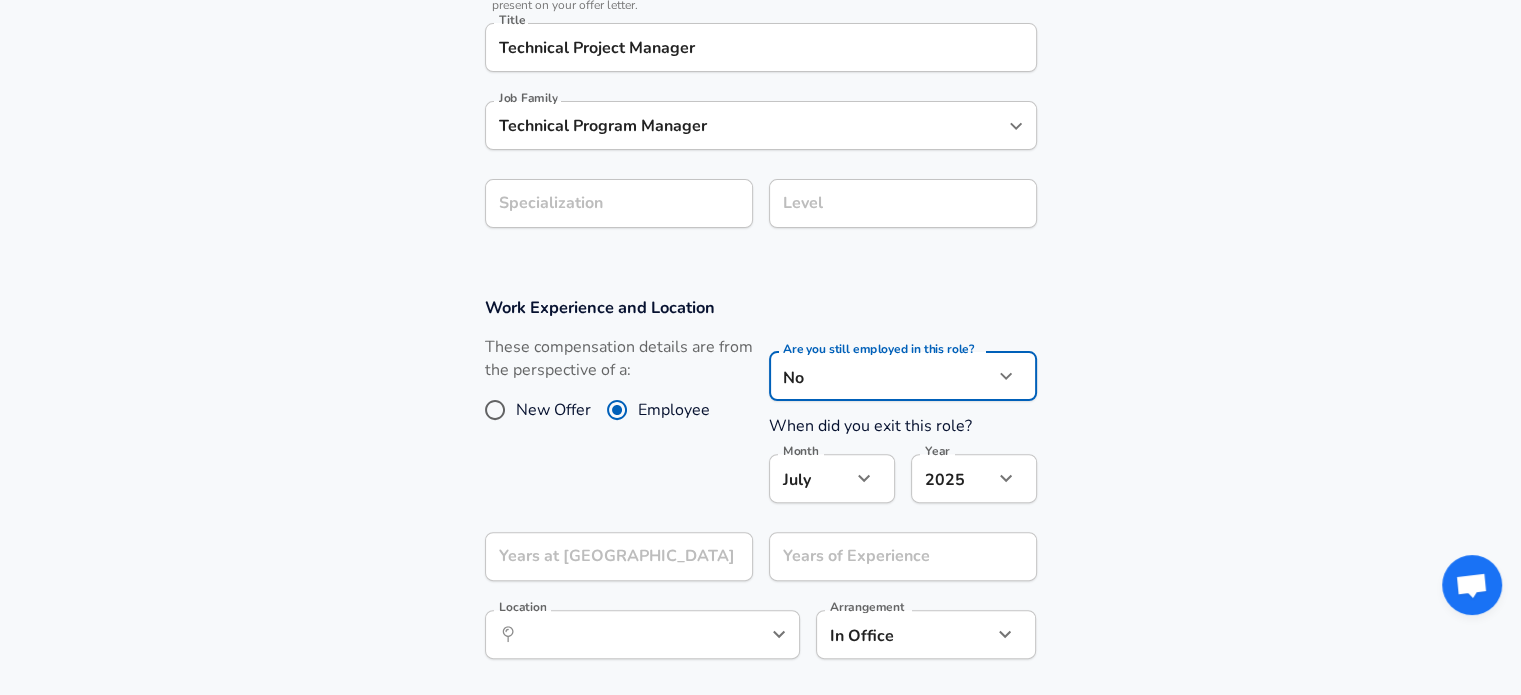 scroll, scrollTop: 539, scrollLeft: 0, axis: vertical 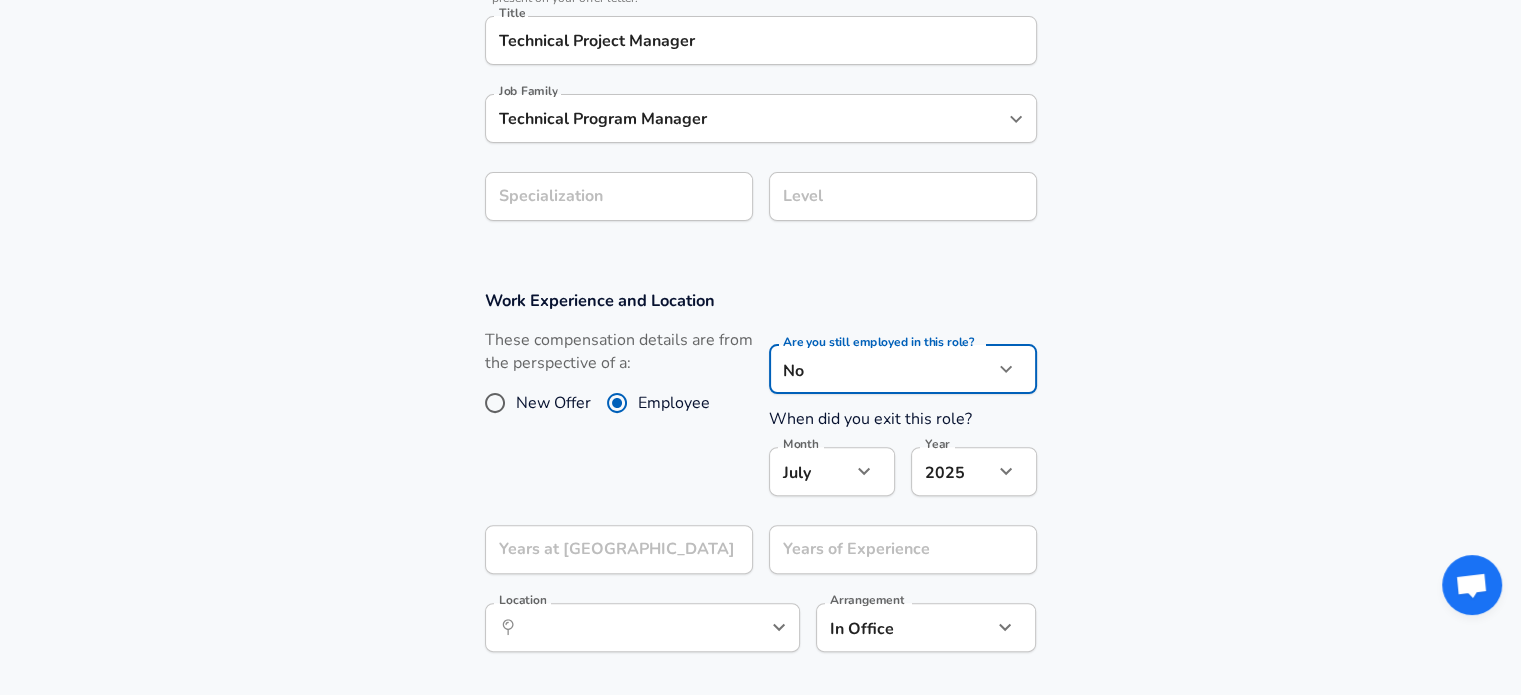 click 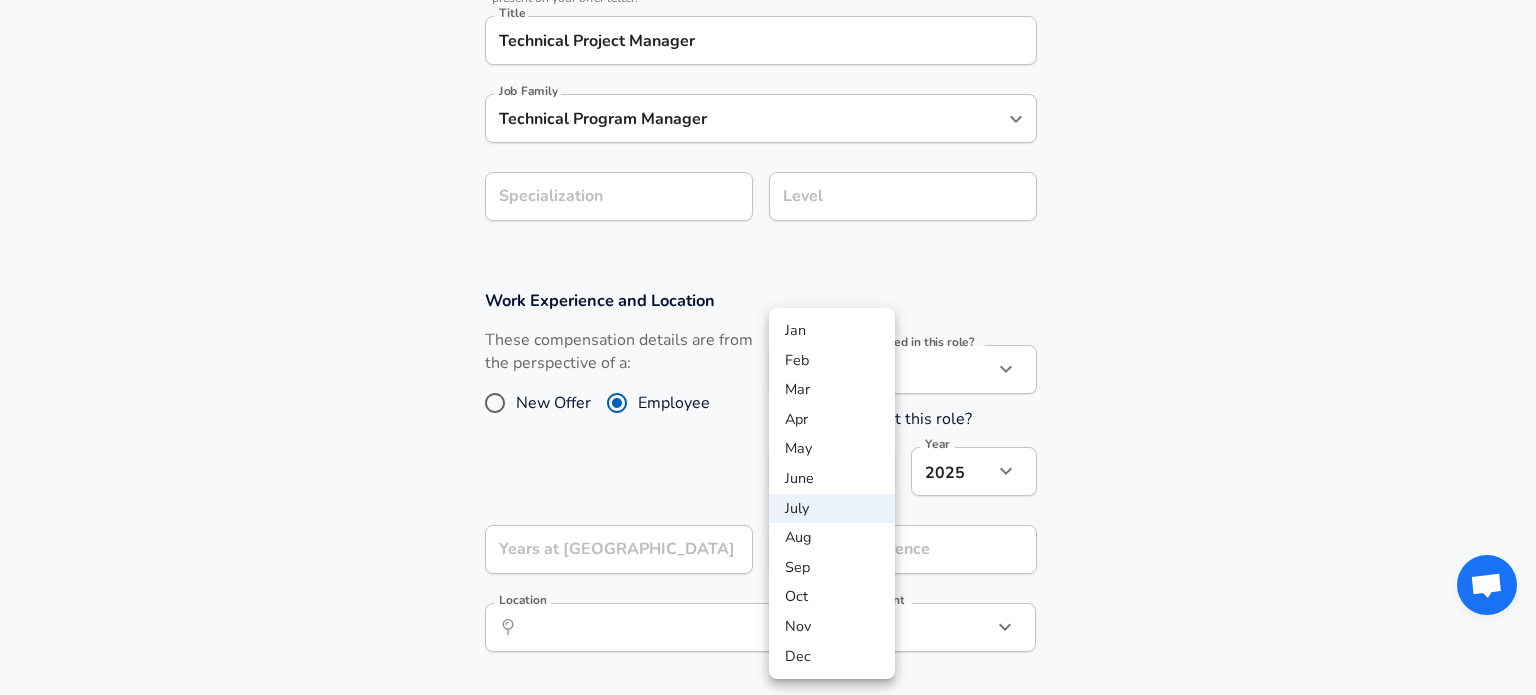 click on "Mar" at bounding box center (832, 390) 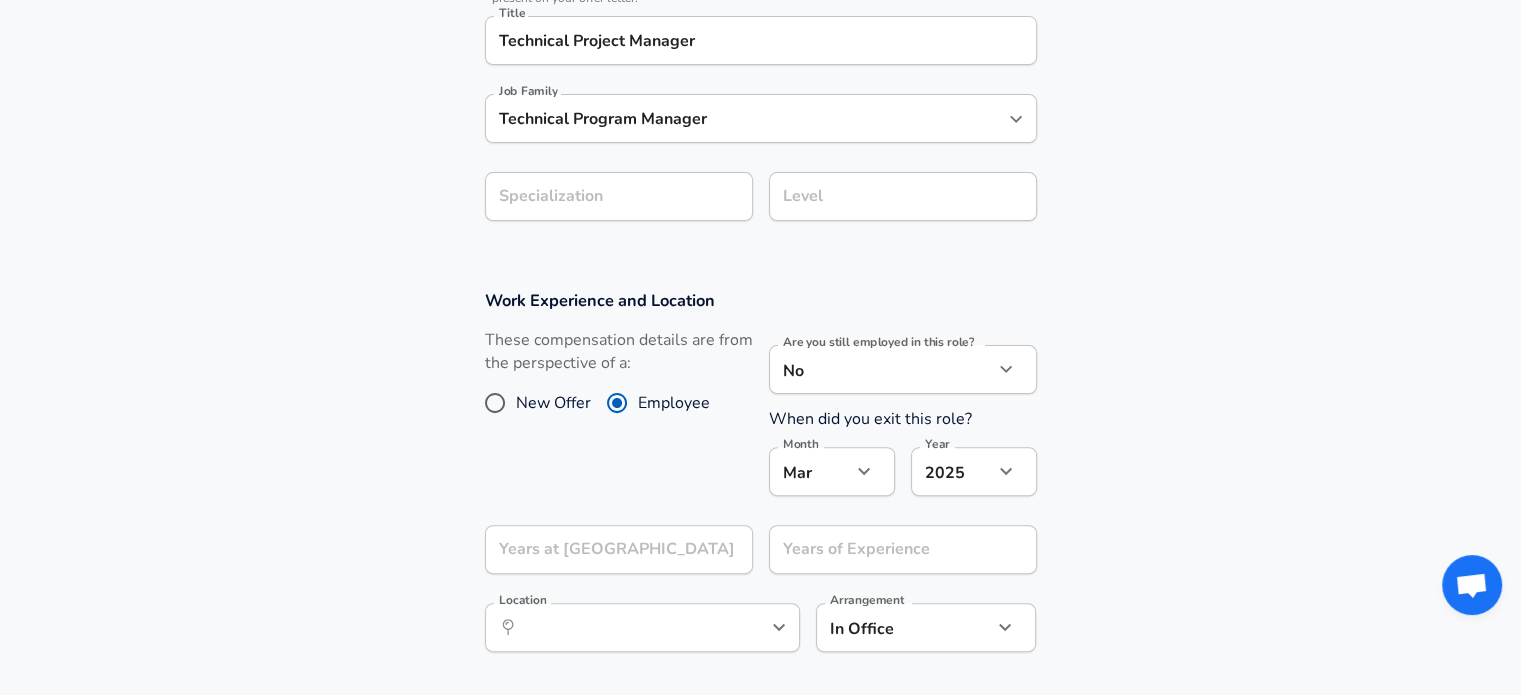 scroll, scrollTop: 618, scrollLeft: 0, axis: vertical 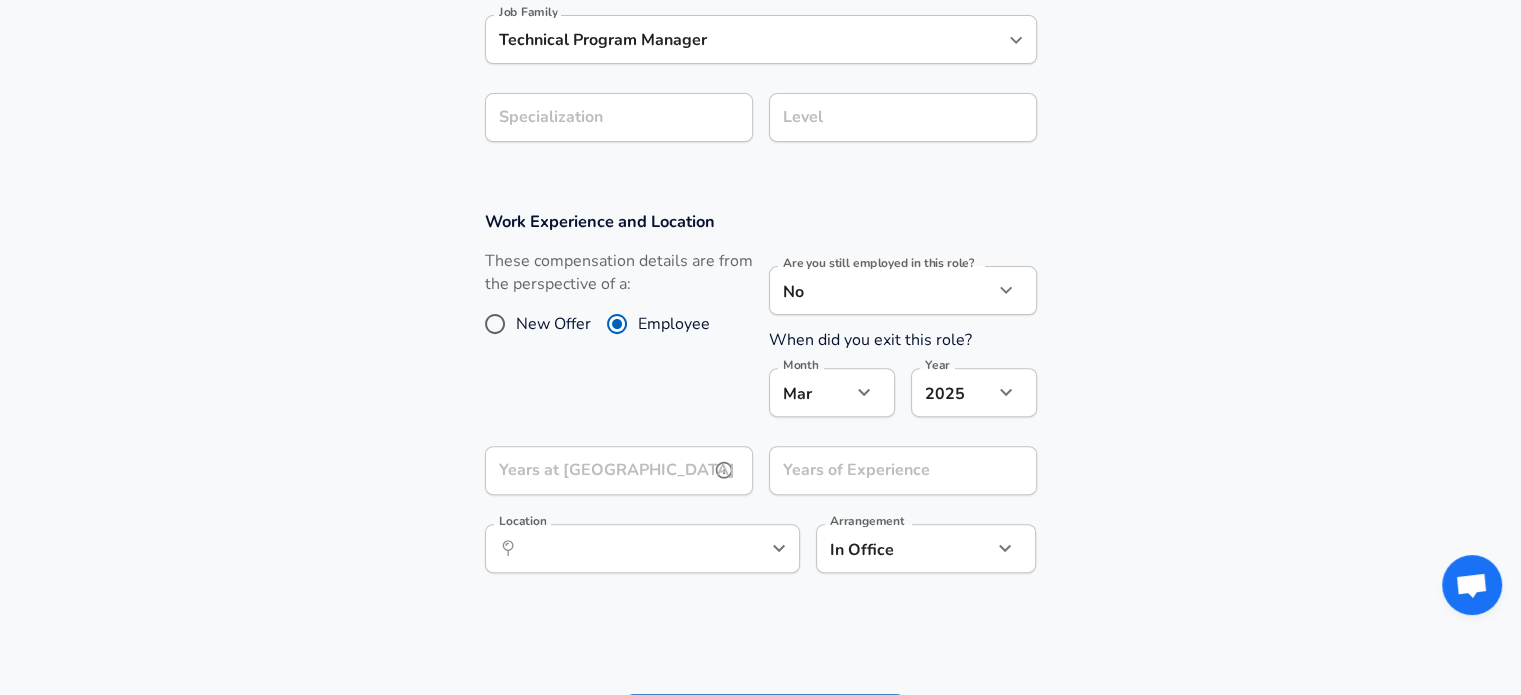 click on "Years at [GEOGRAPHIC_DATA]" at bounding box center (597, 470) 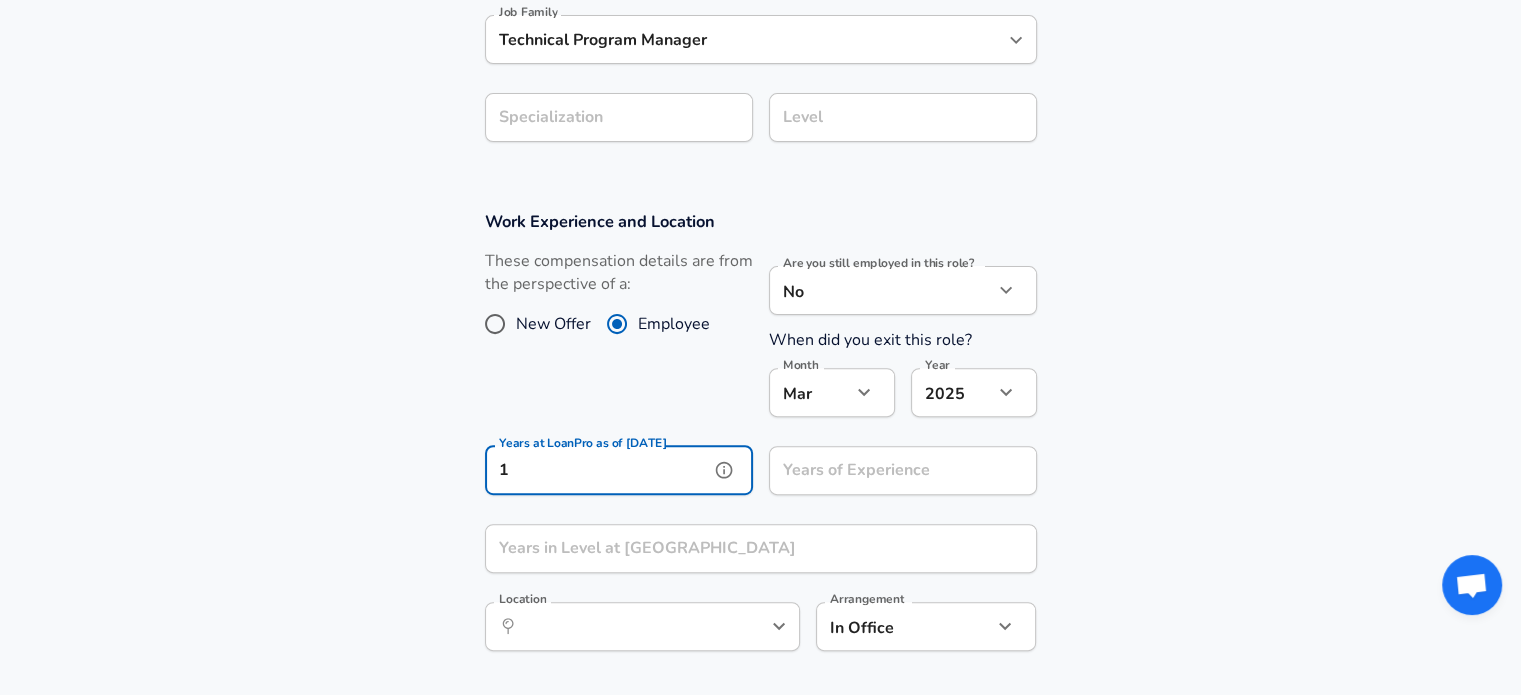 type on "1" 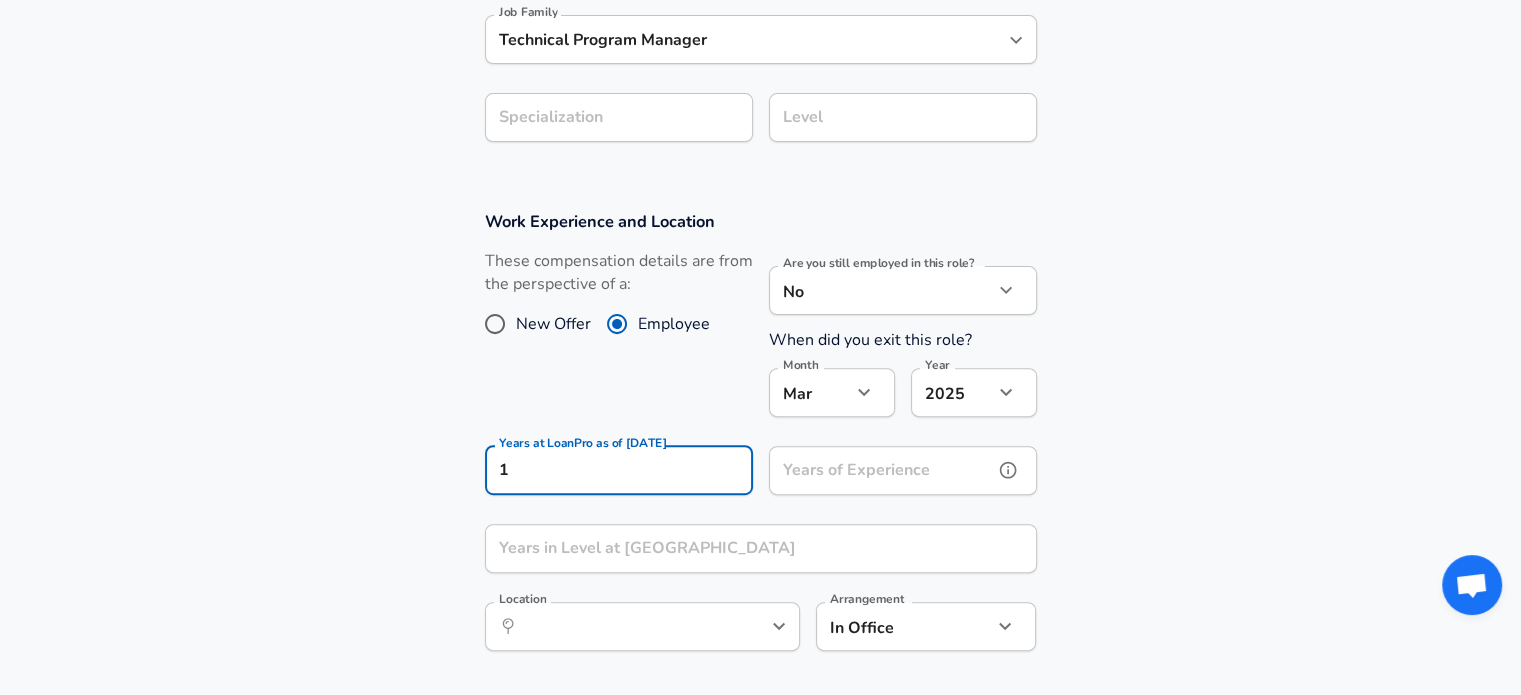 click on "Years of Experience" at bounding box center [881, 470] 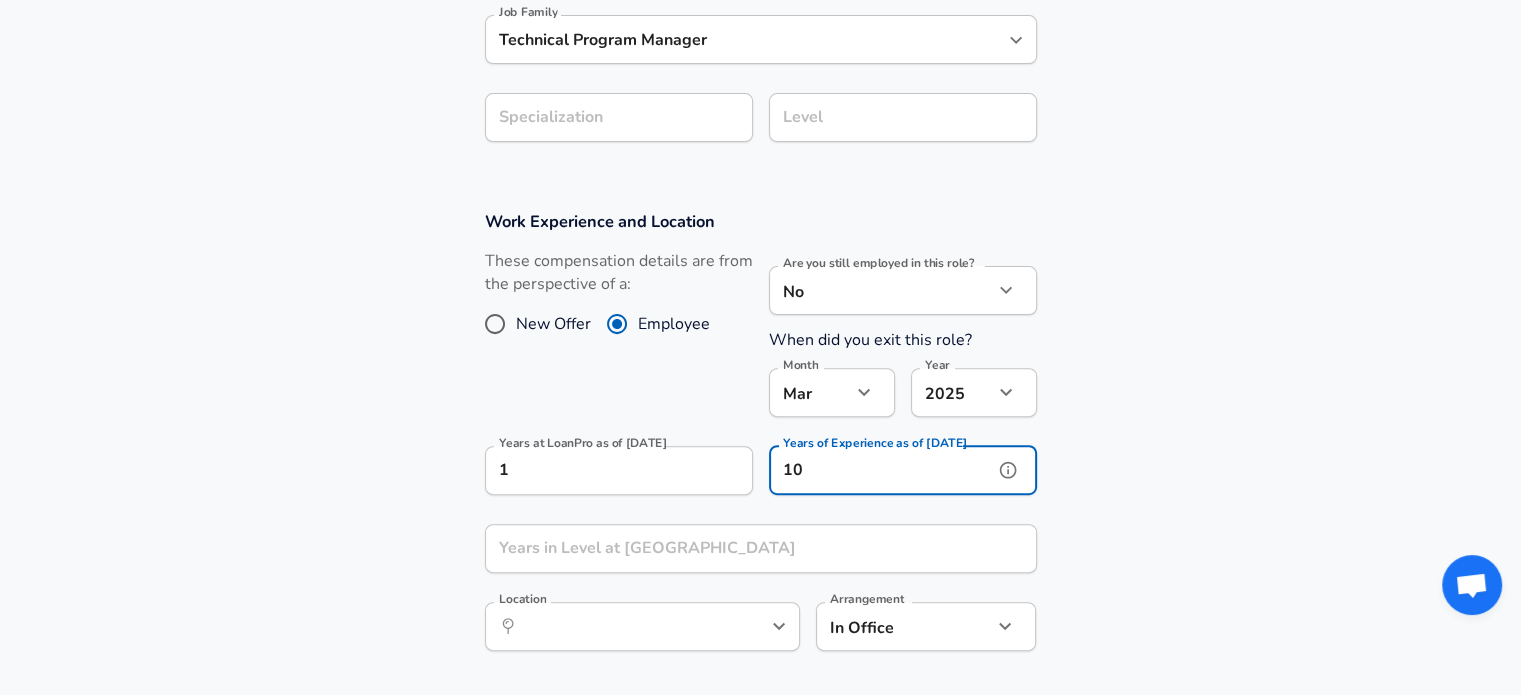 scroll, scrollTop: 0, scrollLeft: 0, axis: both 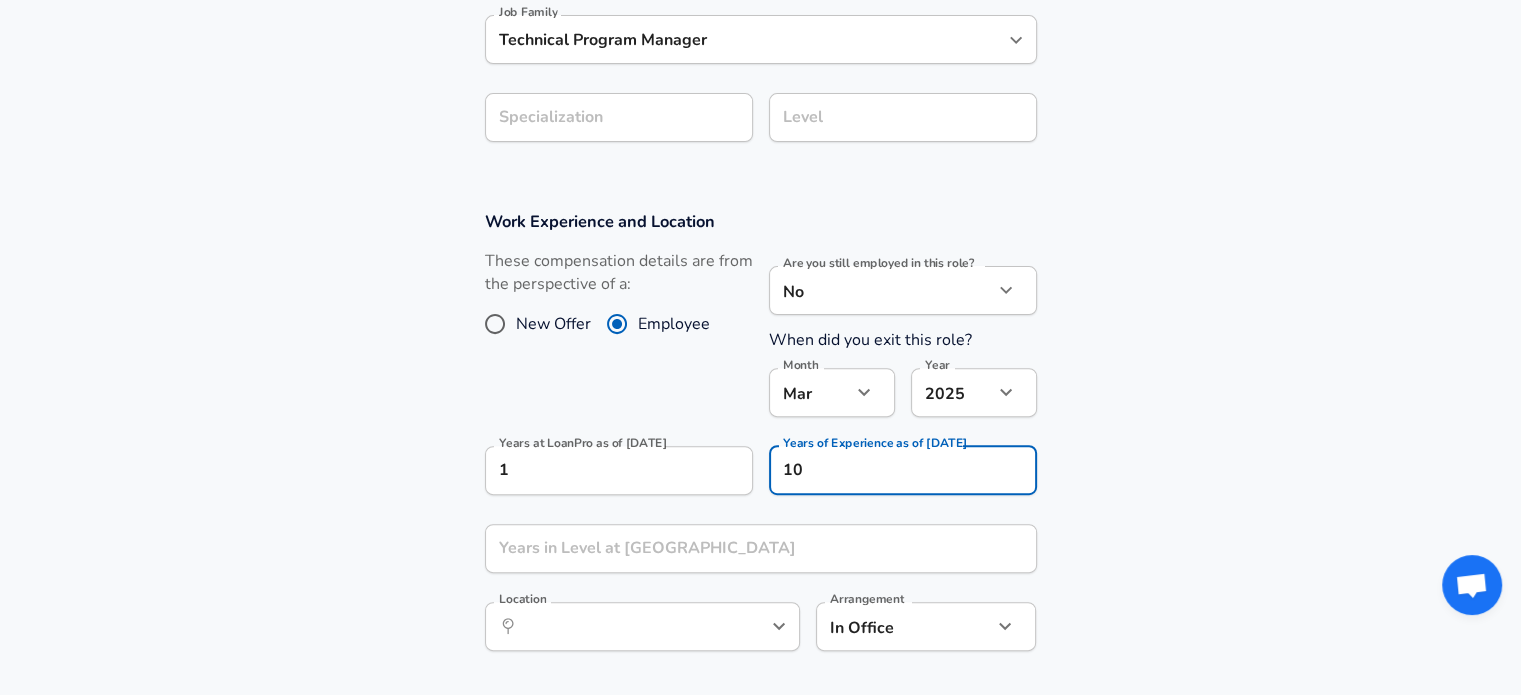 click on "Work Experience and Location These compensation details are from the perspective of a: New Offer Employee Are you still employed in this role? No no Are you still employed in this role? When did you exit this role? Month [DATE] Month Year [DATE] 2025 Year Years at LoanPro as of [DATE] 1 Years at LoanPro as of [DATE] Years of Experience as of [DATE] 10 Years of Experience as of [DATE] Years in Level at LoanPro Years in Level at LoanPro Location ​ Location Arrangement In Office office Arrangement" at bounding box center (760, 441) 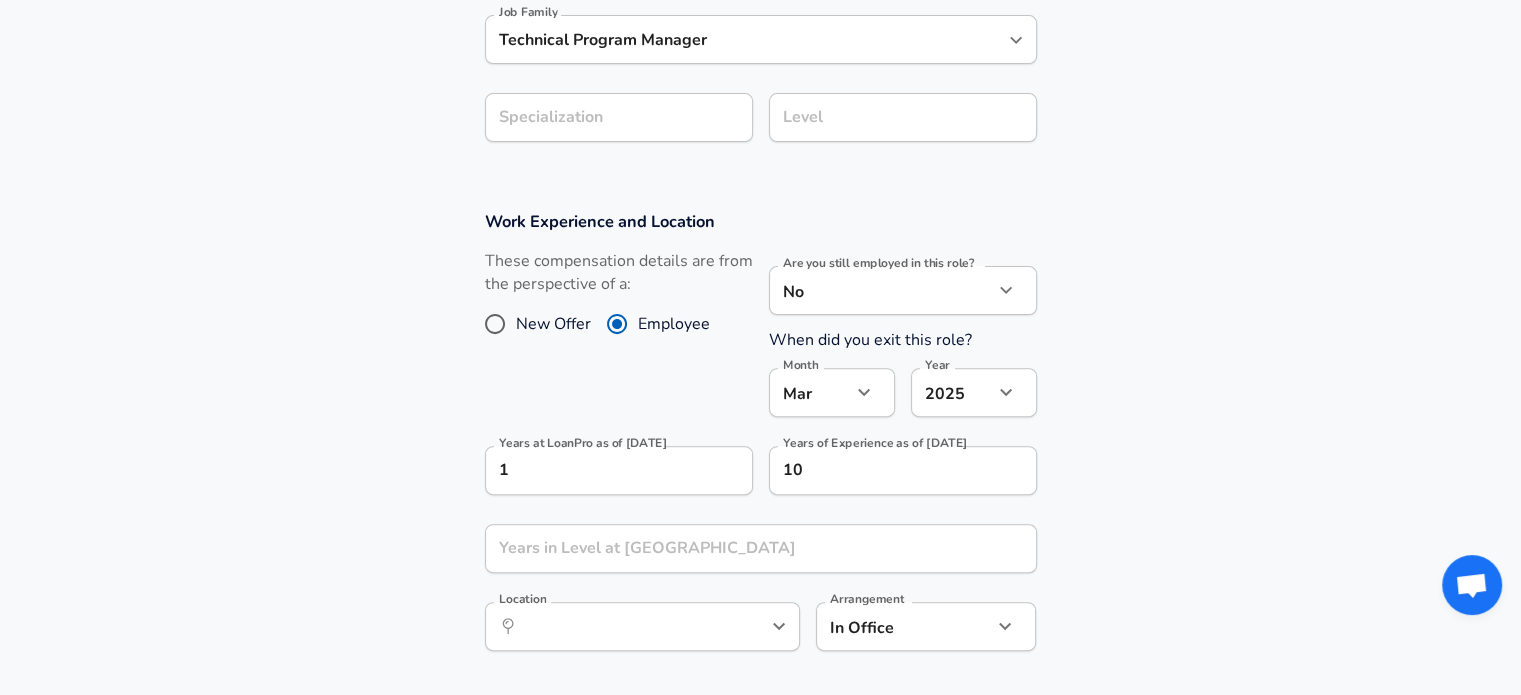 scroll, scrollTop: 0, scrollLeft: 0, axis: both 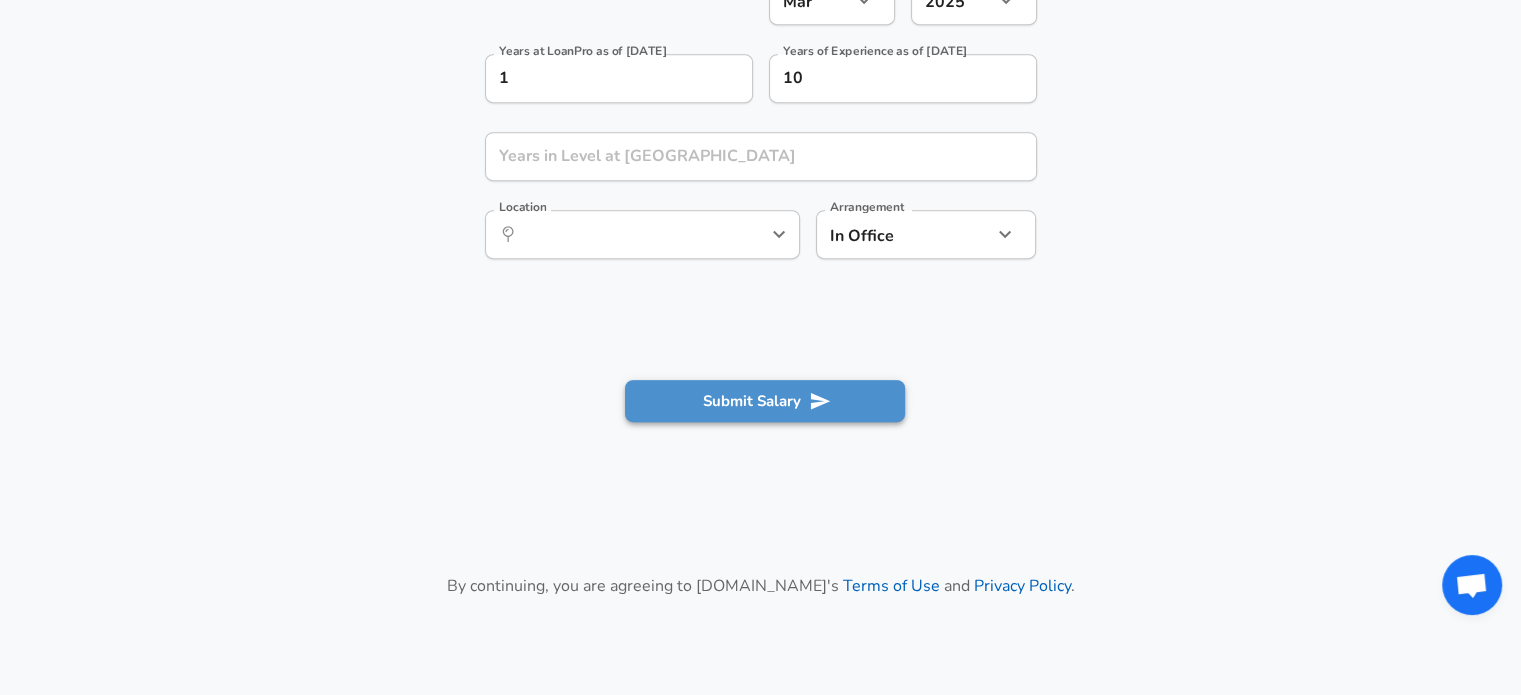 click on "Submit Salary" at bounding box center (765, 401) 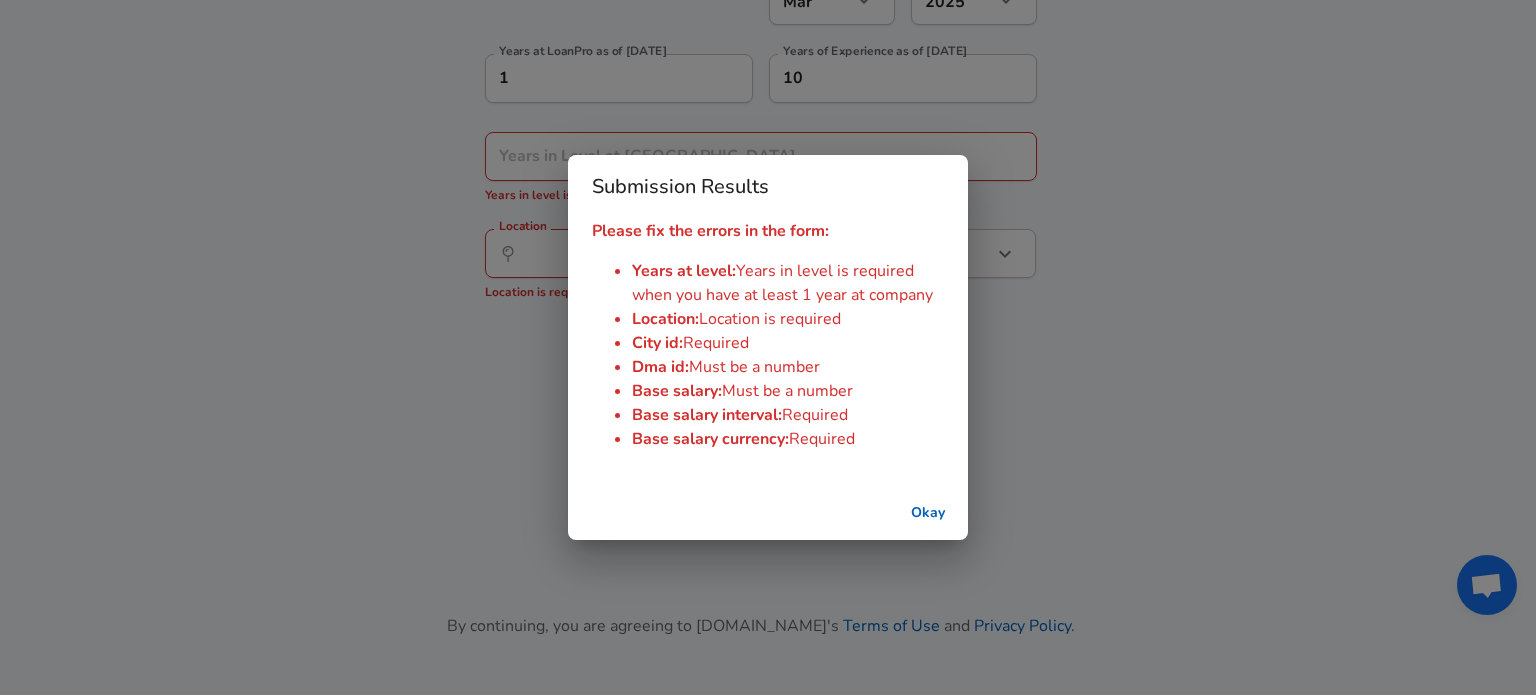 click on "Submission Results Please fix the errors in the form: Years  at  level :  Years in level is required when you have at least 1 year at company  Location :  Location is required City  id :  Required Dma  id :  Must be a number Base  salary :  Must be a number Base  salary  interval :  Required Base  salary  currency :  Required Okay" at bounding box center (768, 347) 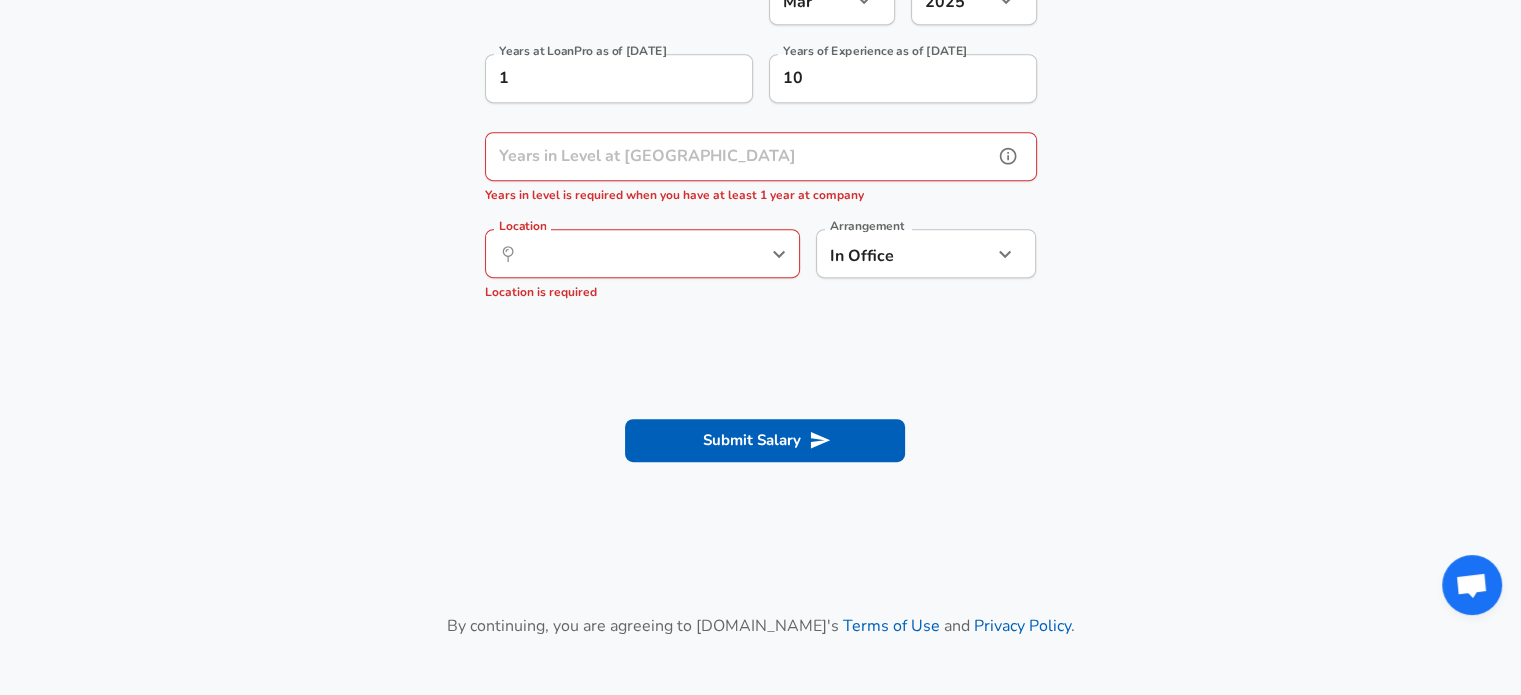 click on "Years in Level at [GEOGRAPHIC_DATA]" at bounding box center [739, 156] 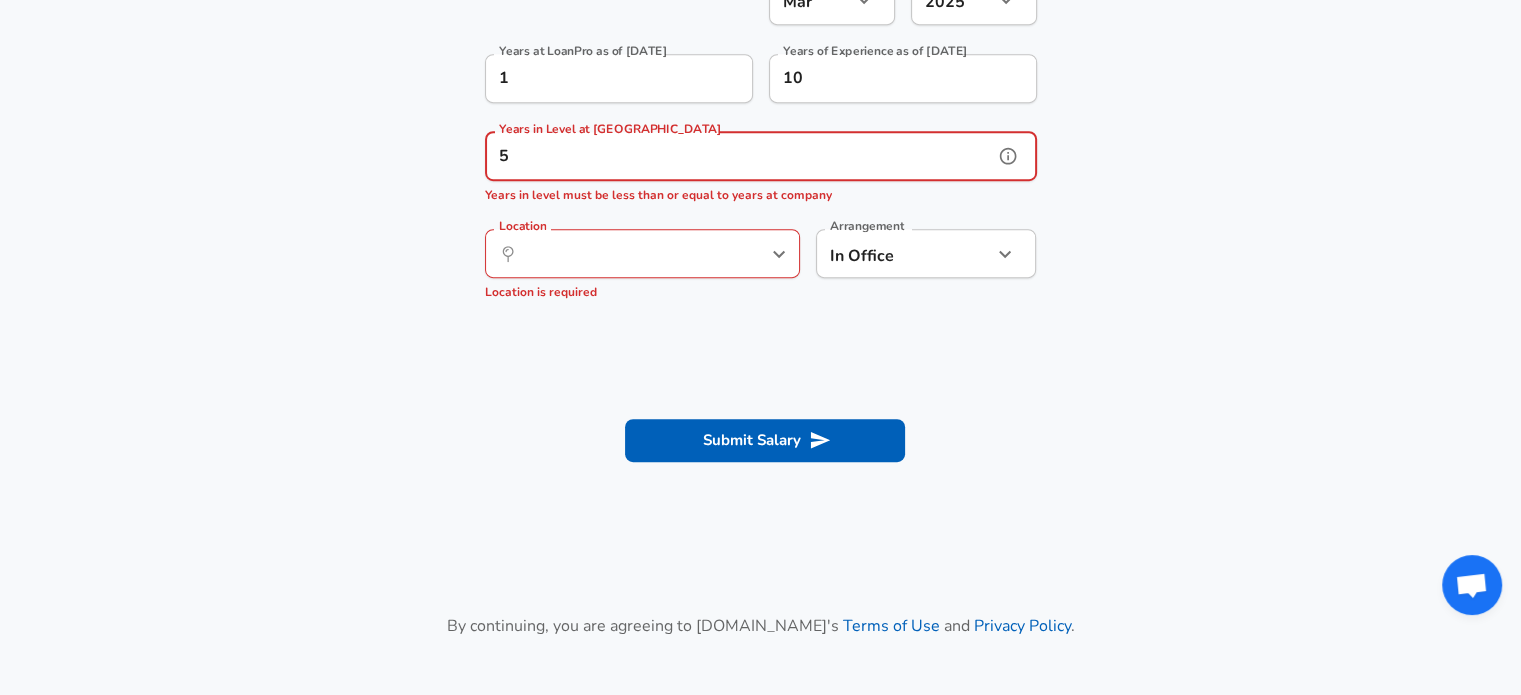 type on "5" 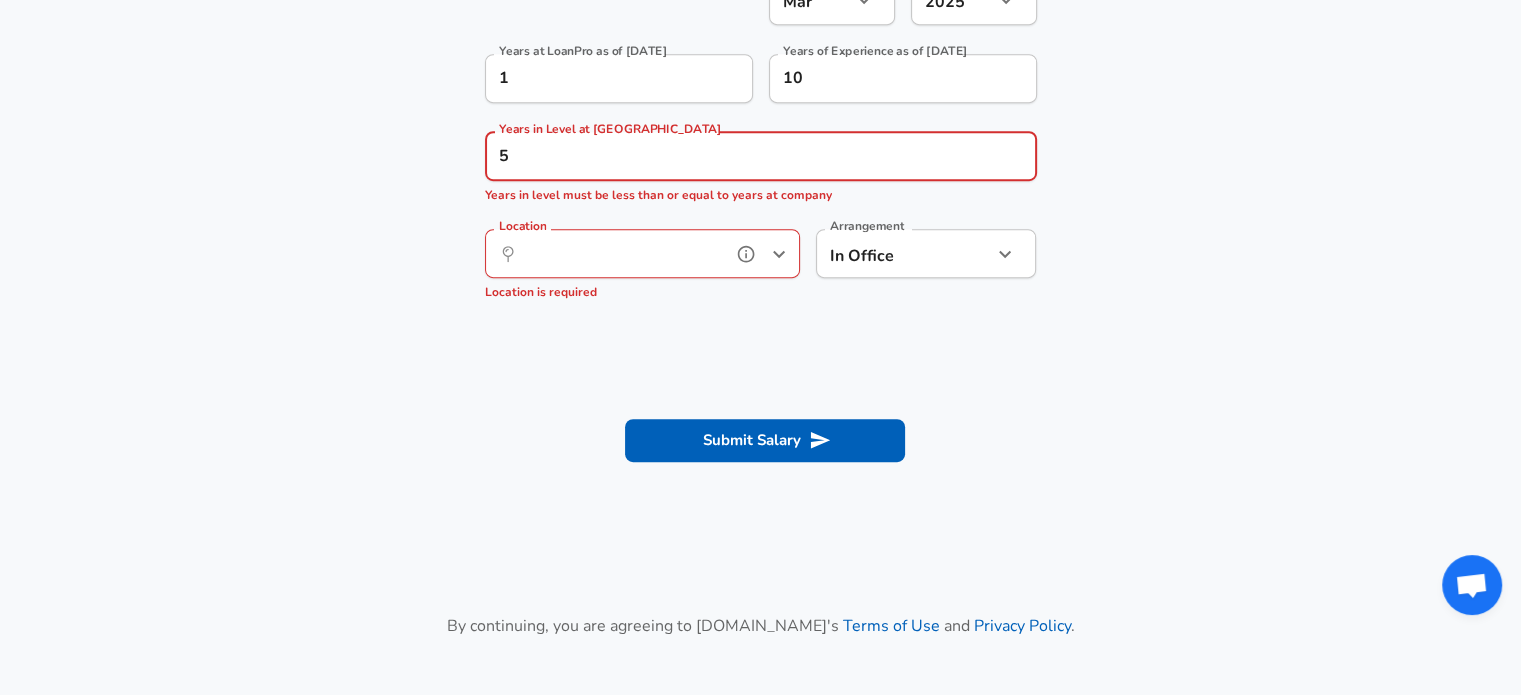click on "Location" at bounding box center (620, 253) 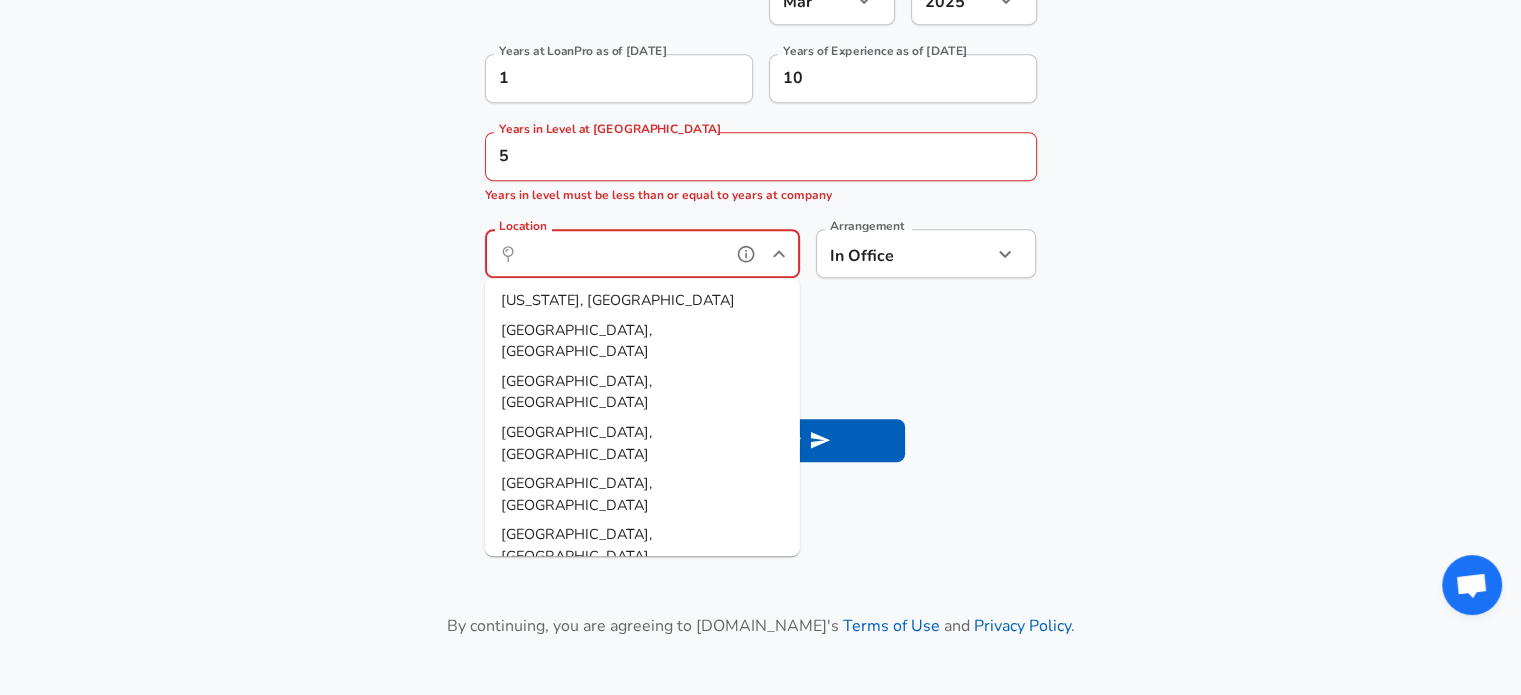 type on "g" 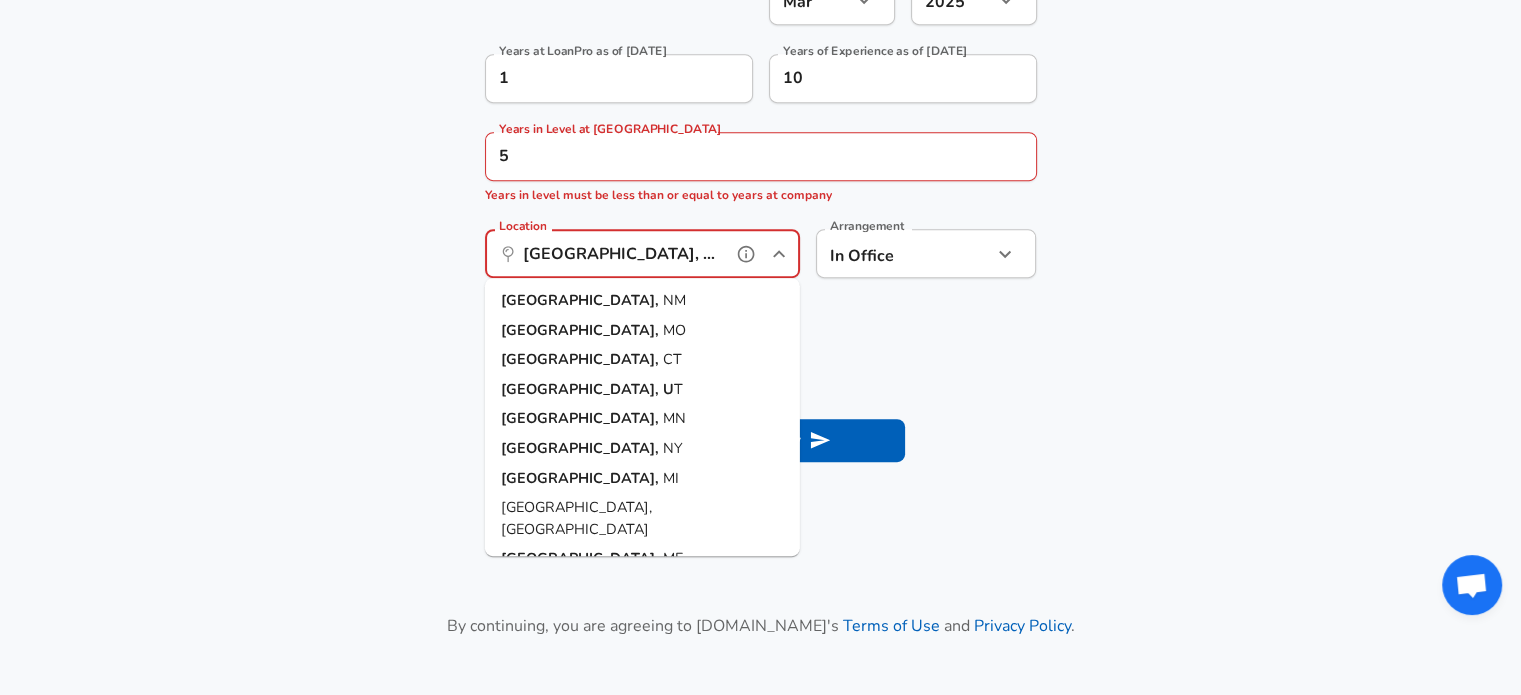 click on "[GEOGRAPHIC_DATA]," at bounding box center [582, 389] 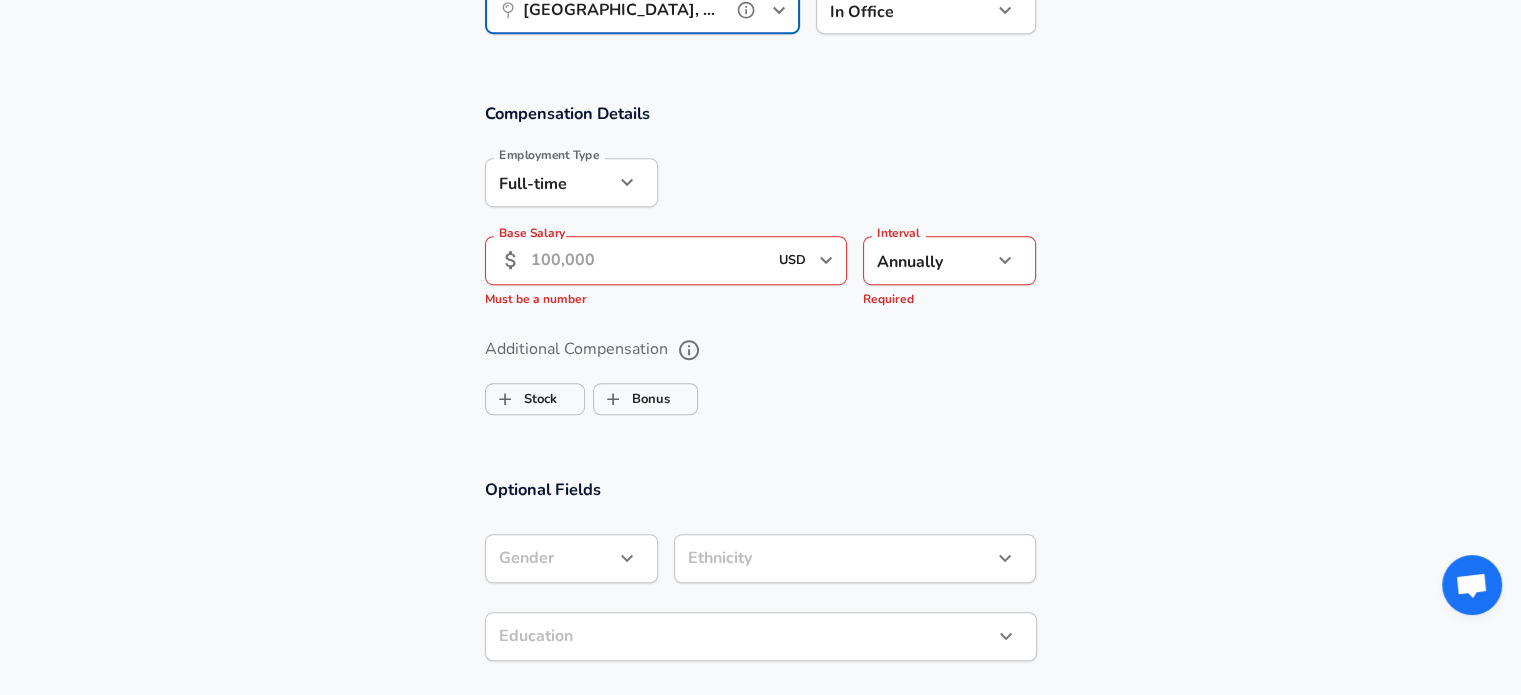 scroll, scrollTop: 1272, scrollLeft: 0, axis: vertical 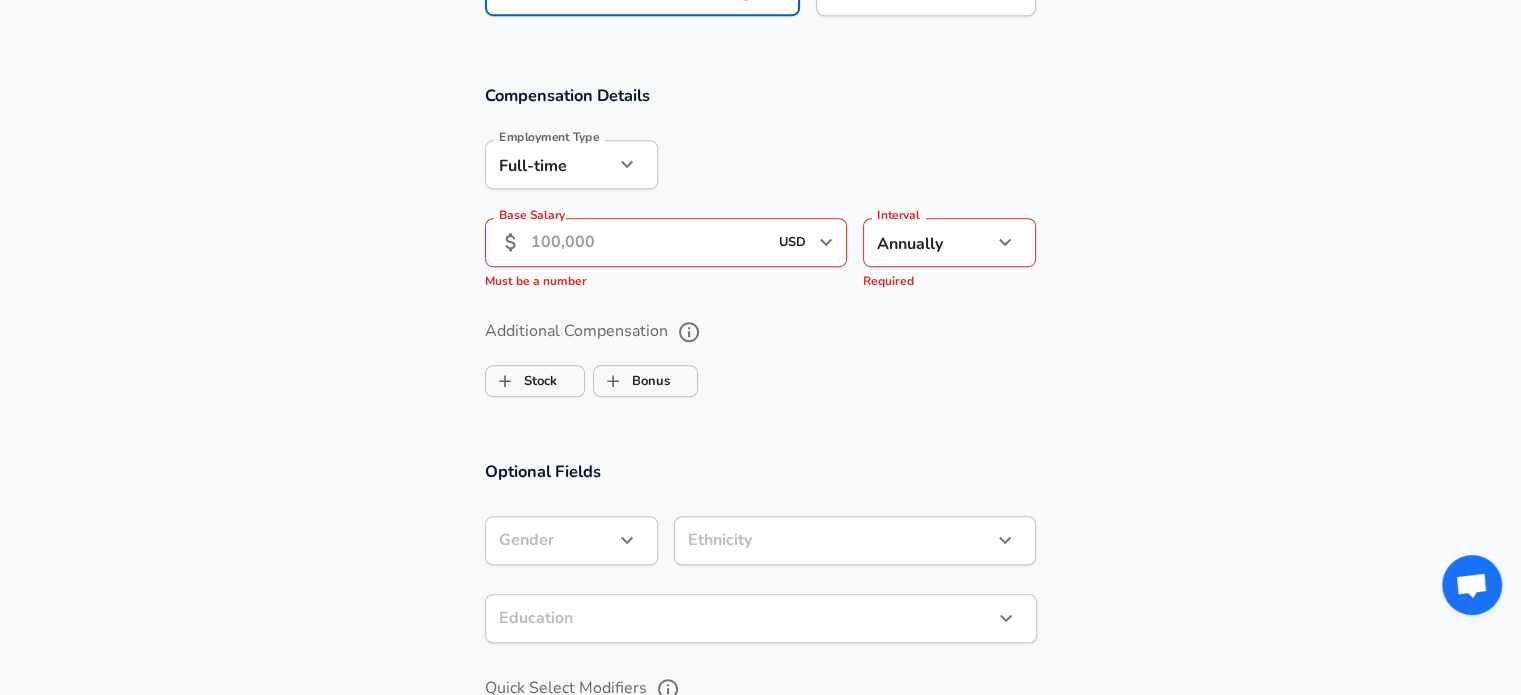 type on "[GEOGRAPHIC_DATA], [GEOGRAPHIC_DATA]" 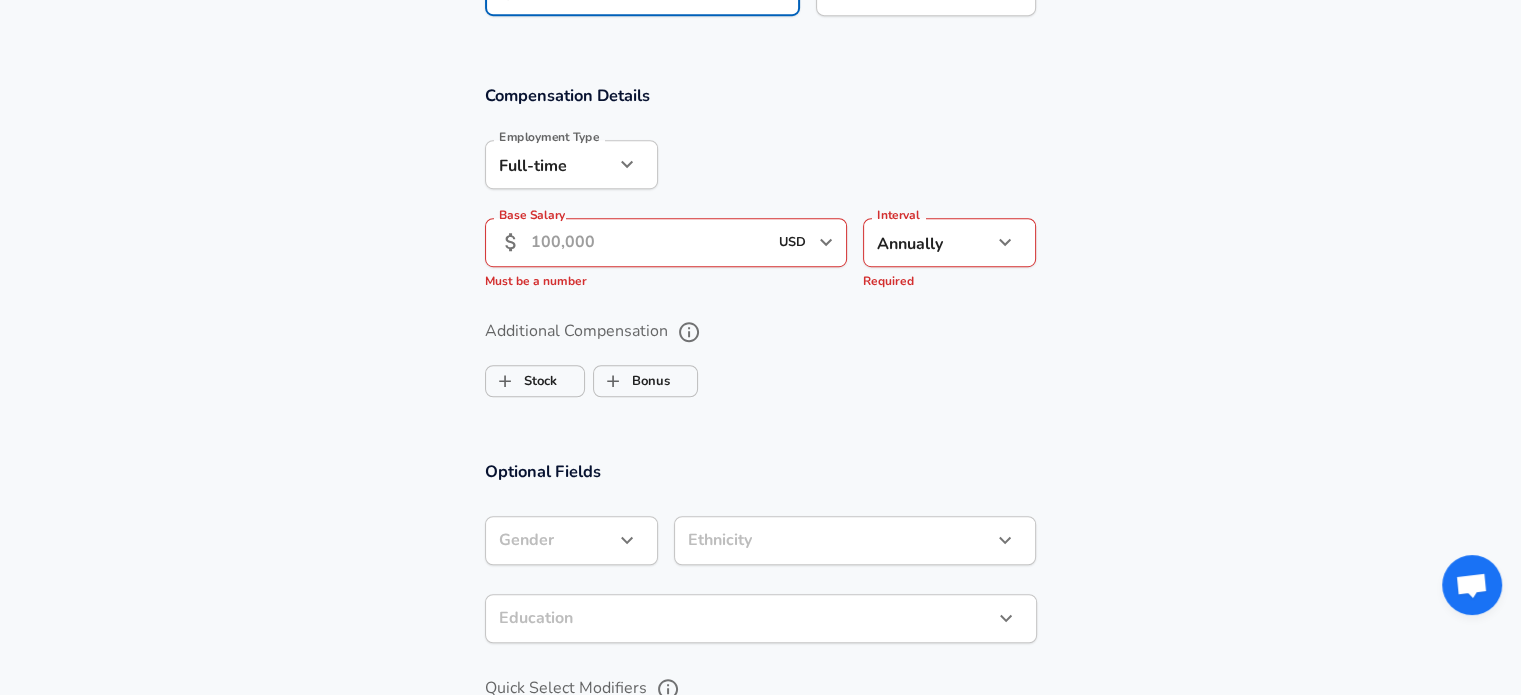 click on "Base Salary" at bounding box center [649, 242] 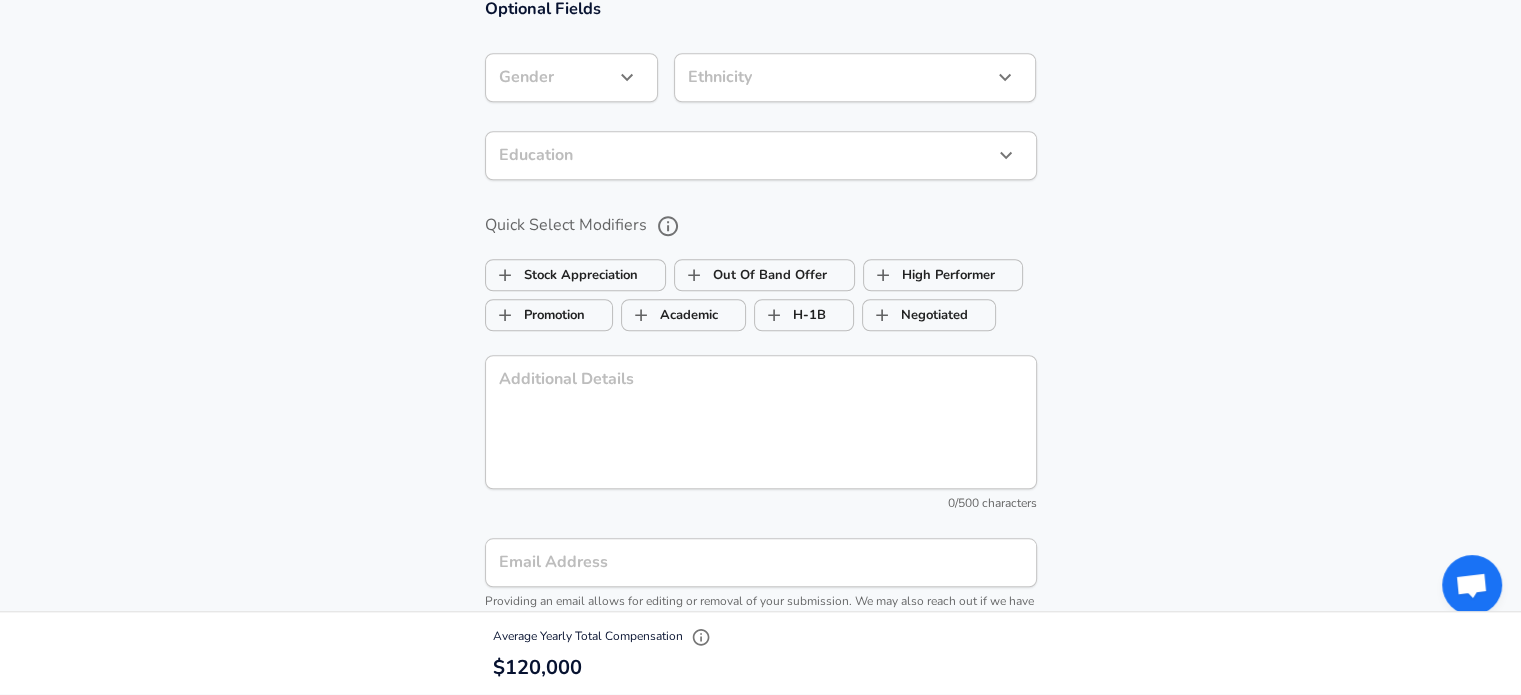 scroll, scrollTop: 1731, scrollLeft: 0, axis: vertical 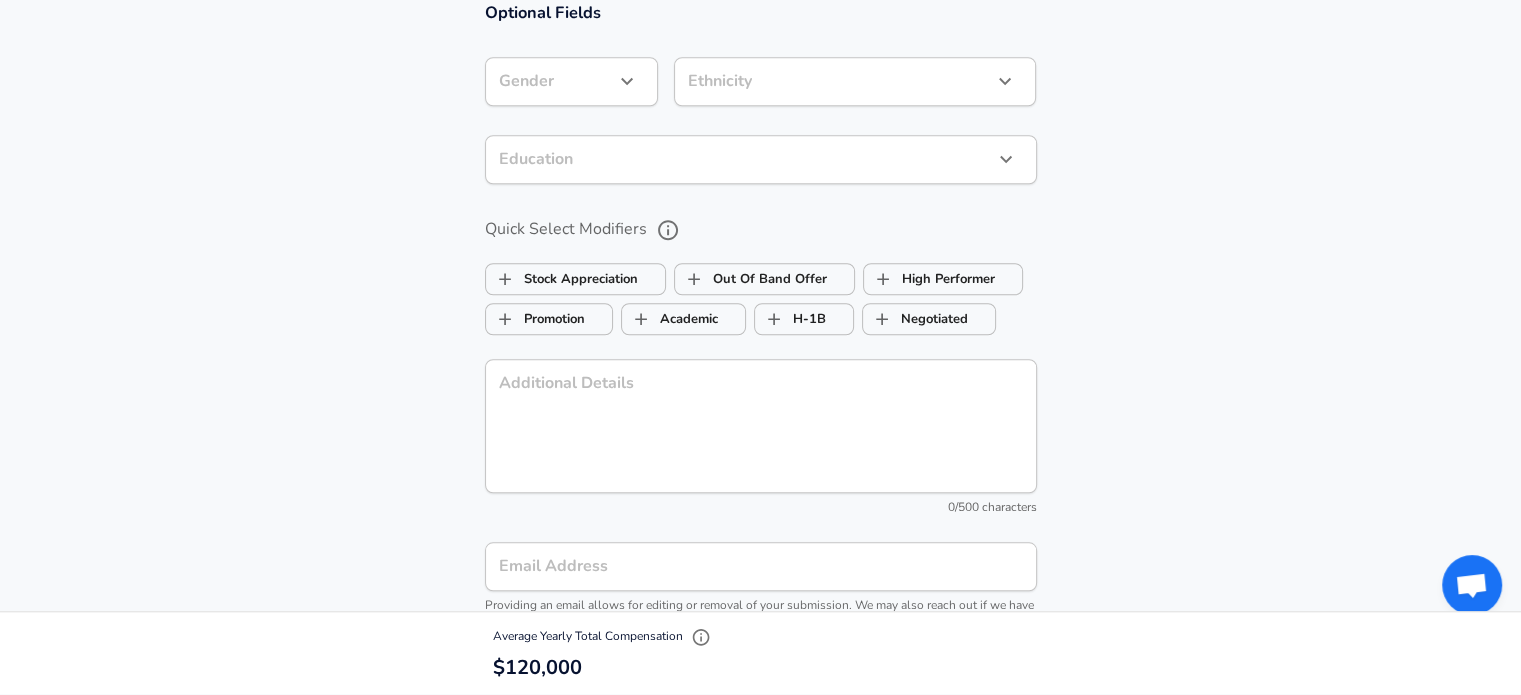 type on "120,000" 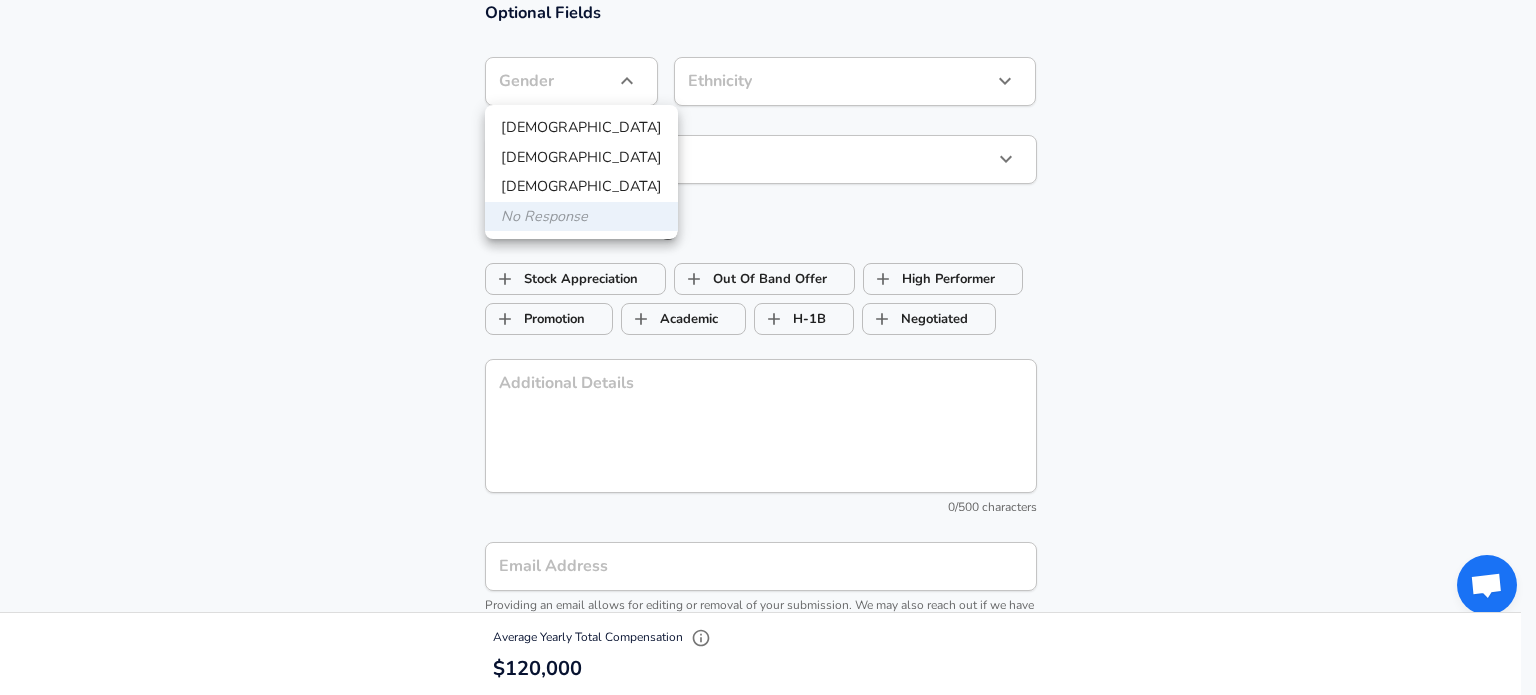 click on "[DEMOGRAPHIC_DATA]" at bounding box center [581, 187] 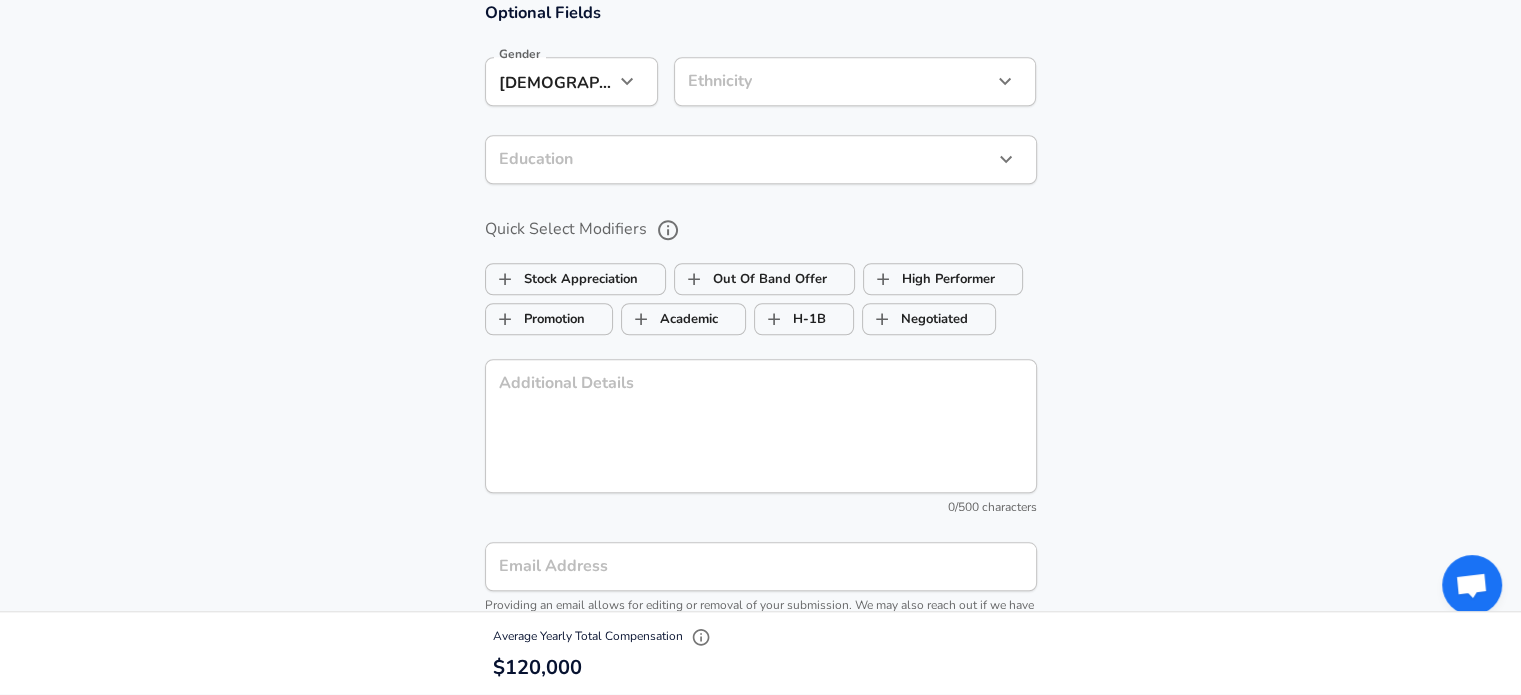 click on "Restart Add Your Salary Upload your offer letter   to verify your submission Enhance Privacy and Anonymity No Automatically hides specific fields until there are enough submissions to safely display the full details.   More Details Based on your submission and the data points that we have already collected, we will automatically hide and anonymize specific fields if there aren't enough data points to remain sufficiently anonymous. Company & Title Information   Enter the company you received your offer from Company LoanPro Company   Select the title that closest resembles your official title. This should be similar to the title that was present on your offer letter. Title Technical Project Manager Title Job Family Technical Program Manager Job Family Specialization Specialization Level Level Work Experience and Location These compensation details are from the perspective of a: New Offer Employee Are you still employed in this role? No no Are you still employed in this role? When did you exit this role? Month 3" at bounding box center [760, -1384] 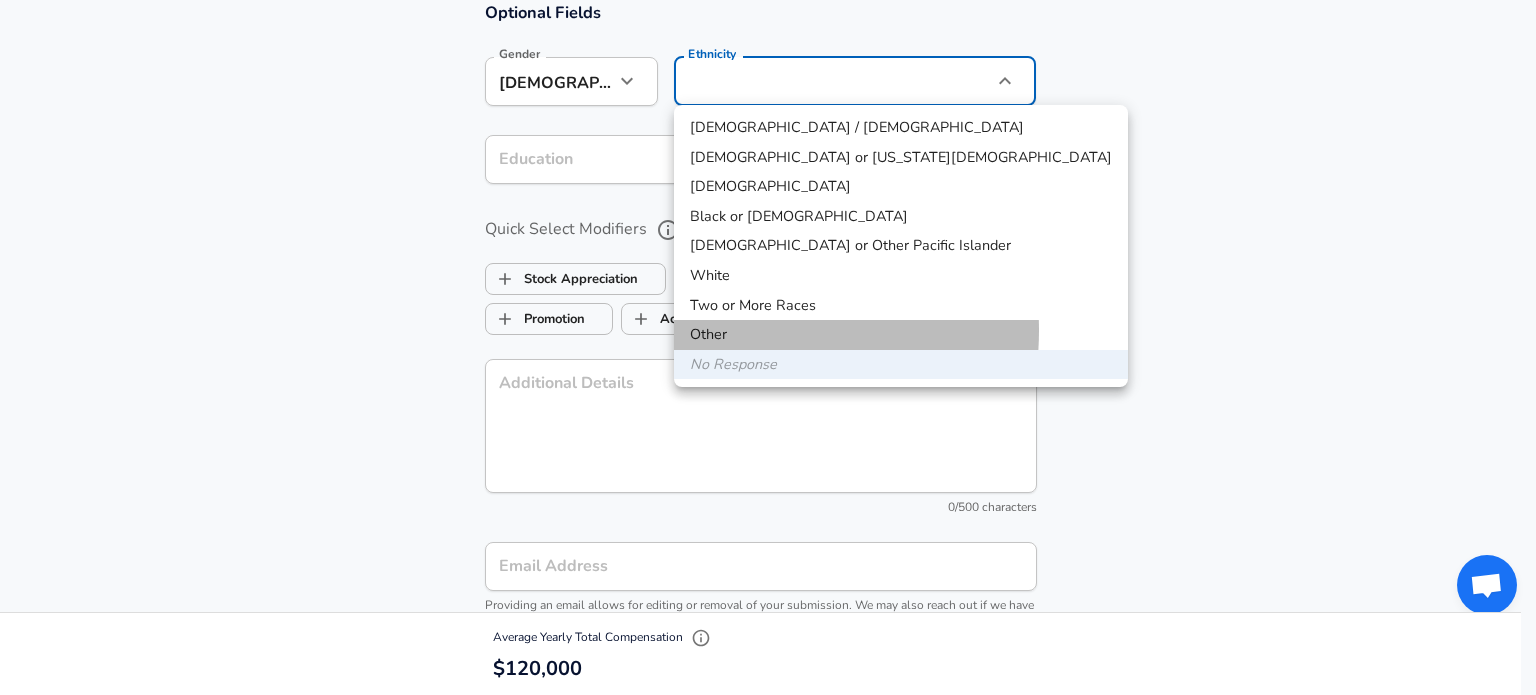 click on "Other" at bounding box center [901, 335] 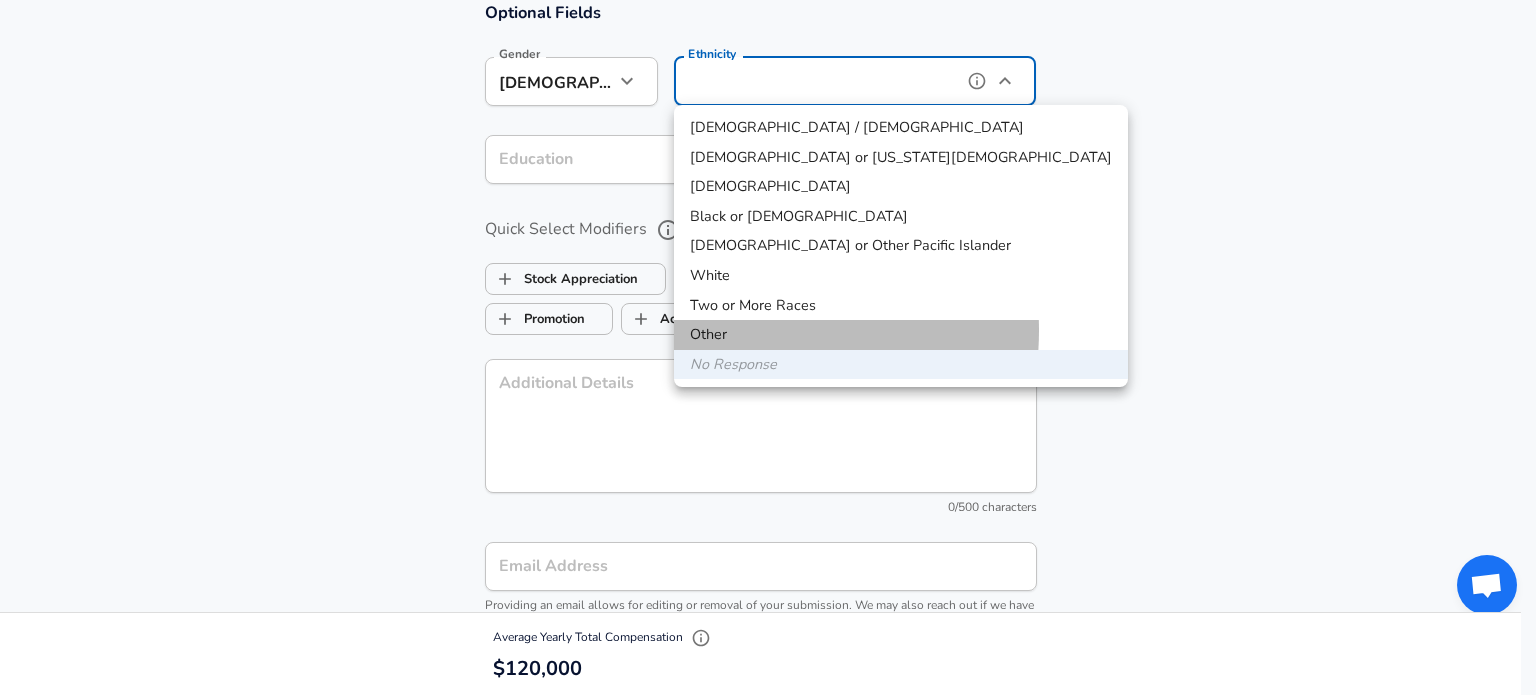type on "Two or More Races" 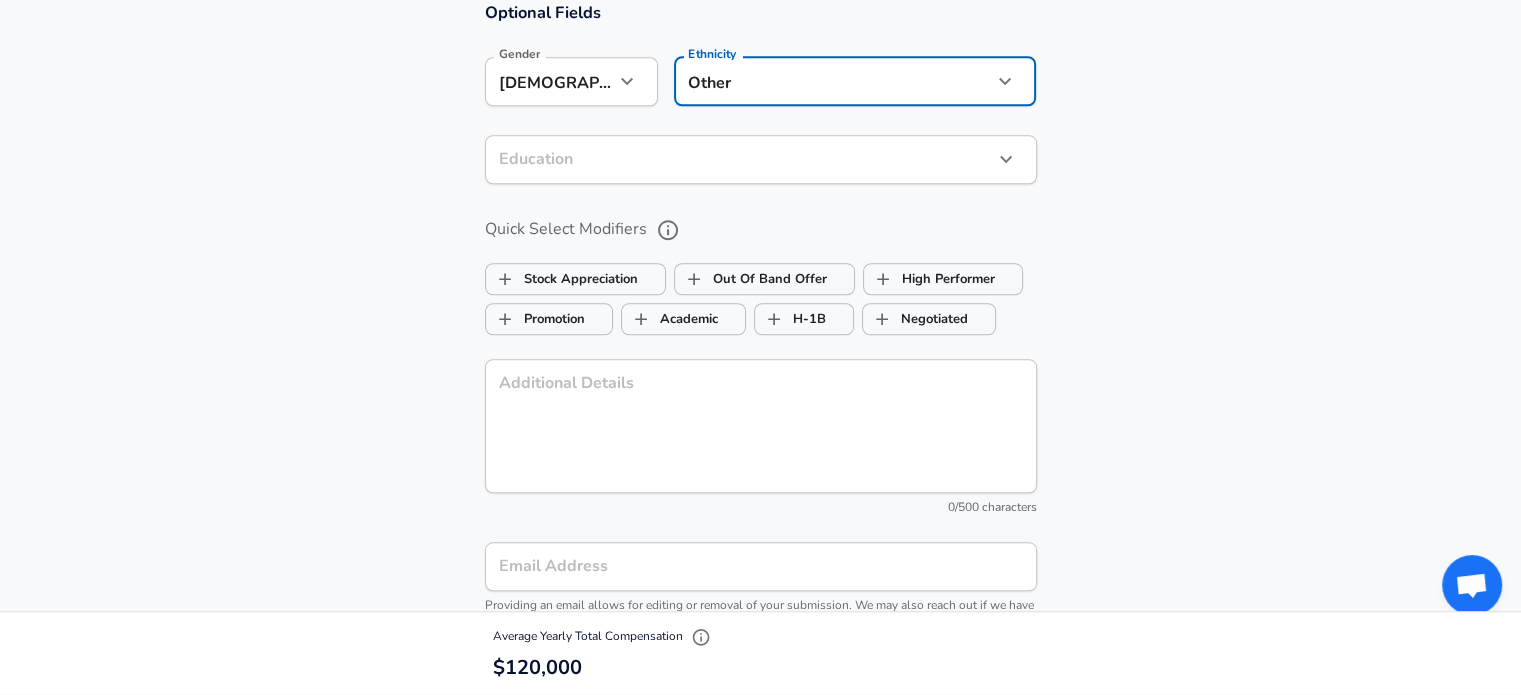 click on "Restart Add Your Salary Upload your offer letter   to verify your submission Enhance Privacy and Anonymity No Automatically hides specific fields until there are enough submissions to safely display the full details.   More Details Based on your submission and the data points that we have already collected, we will automatically hide and anonymize specific fields if there aren't enough data points to remain sufficiently anonymous. Company & Title Information   Enter the company you received your offer from Company LoanPro Company   Select the title that closest resembles your official title. This should be similar to the title that was present on your offer letter. Title Technical Project Manager Title Job Family Technical Program Manager Job Family Specialization Specialization Level Level Work Experience and Location These compensation details are from the perspective of a: New Offer Employee Are you still employed in this role? No no Are you still employed in this role? When did you exit this role? Month 3" at bounding box center (760, -1384) 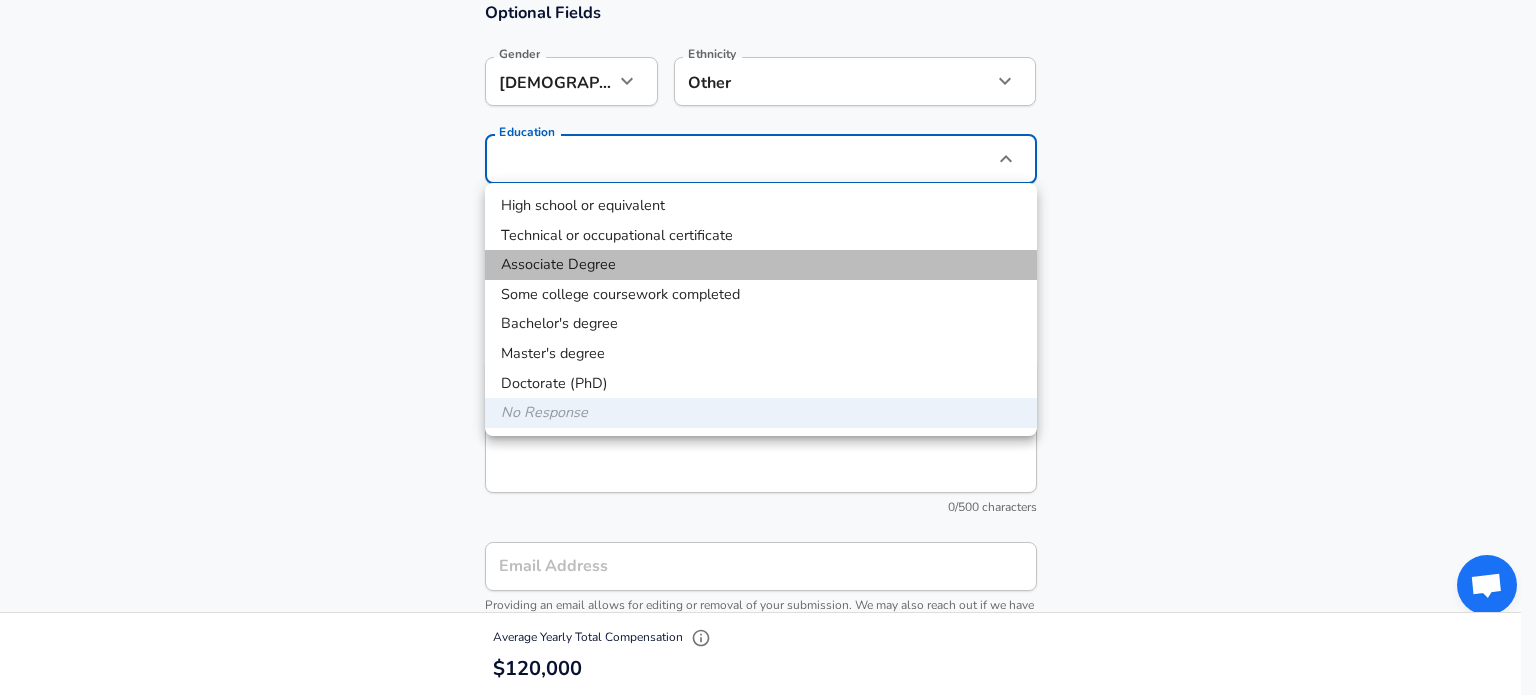 click on "Associate Degree" at bounding box center (761, 265) 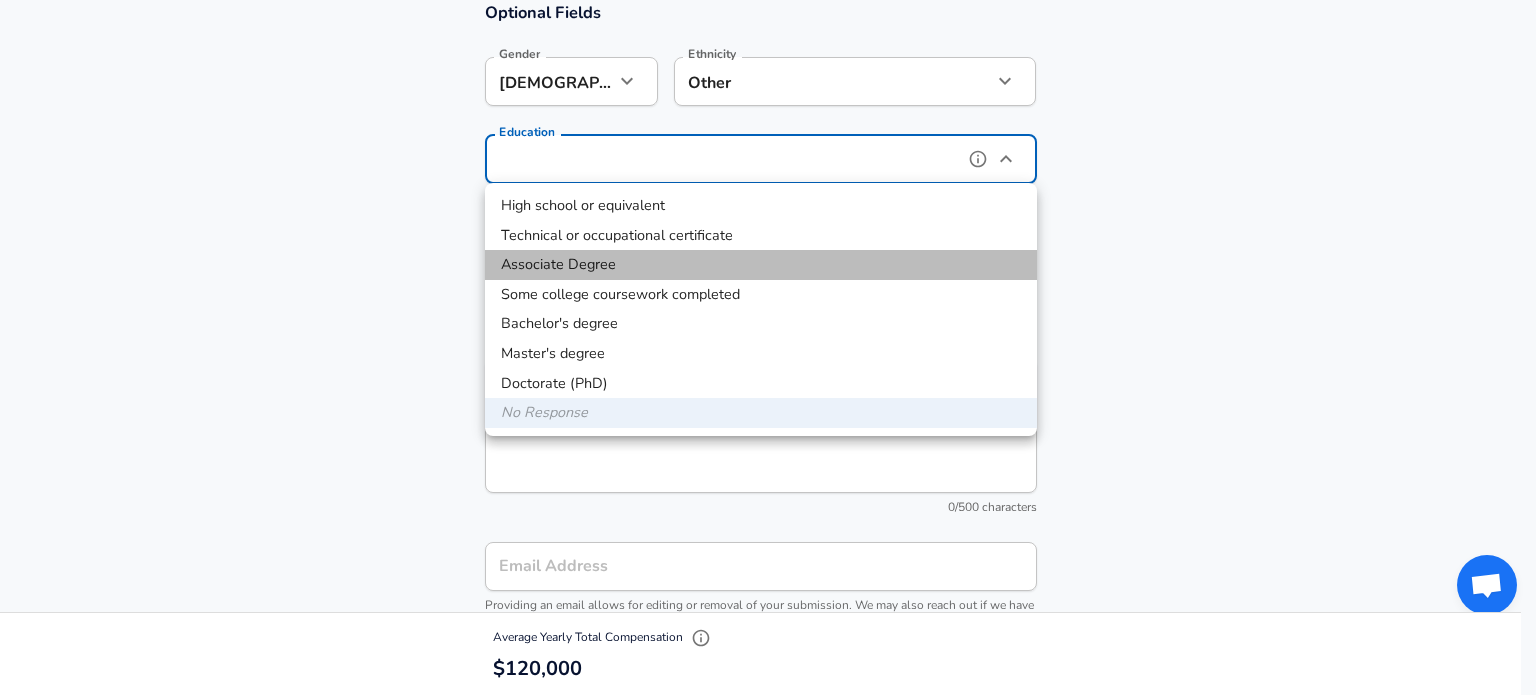 type on "Associate Degree" 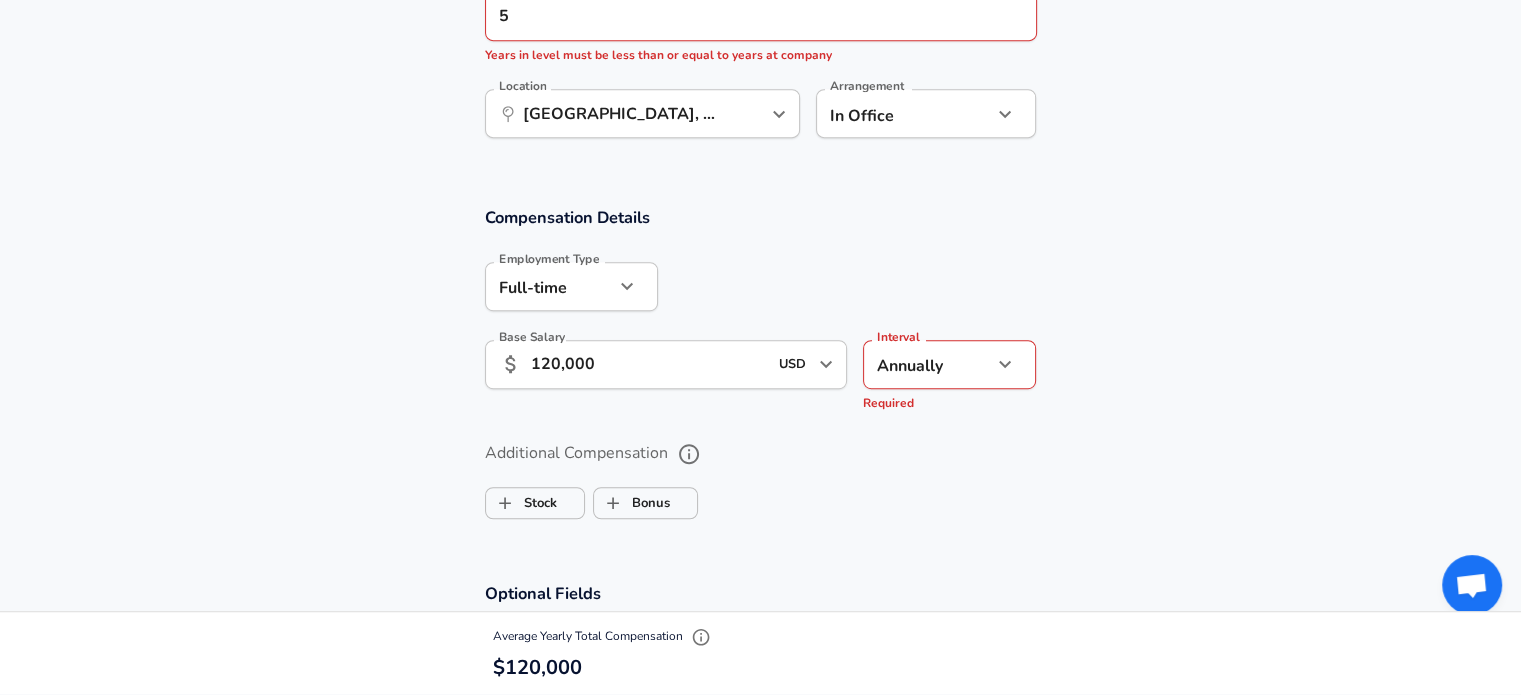 scroll, scrollTop: 1142, scrollLeft: 0, axis: vertical 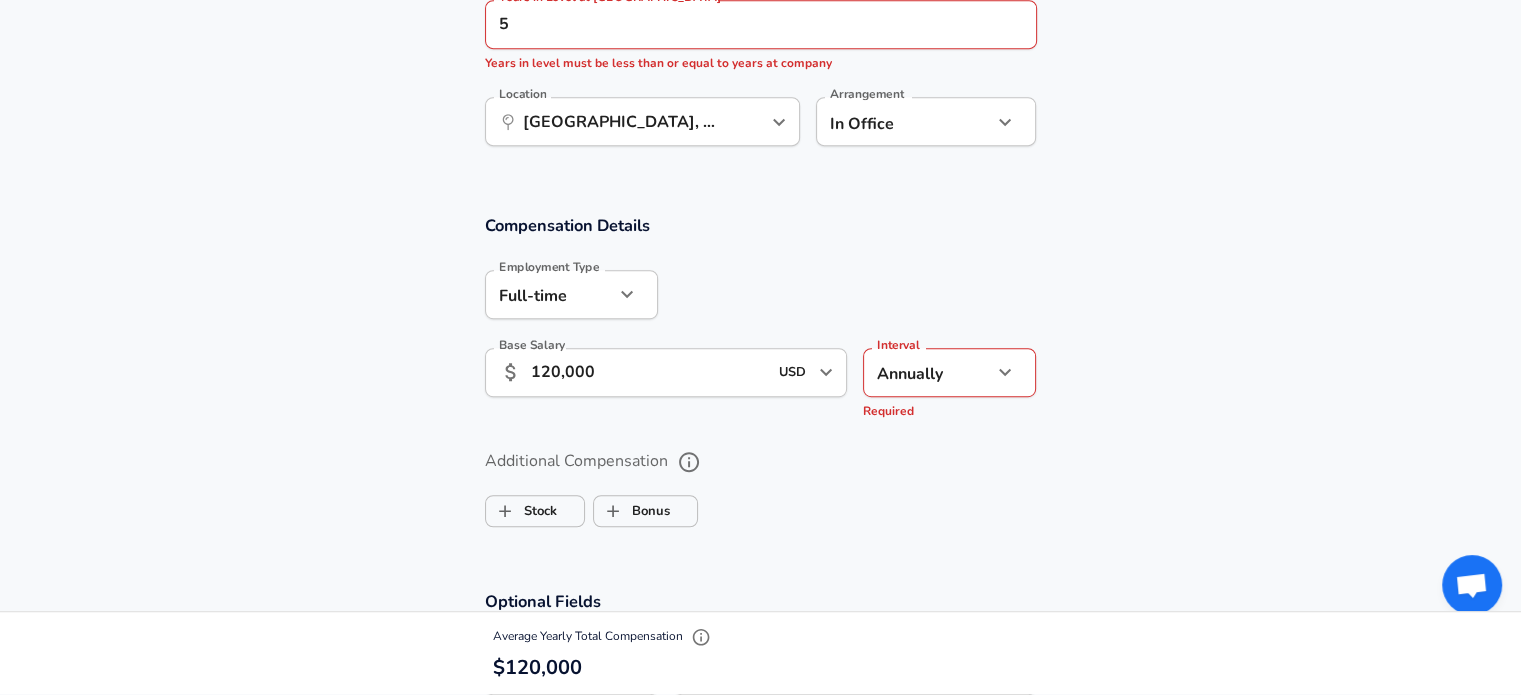 click on "120,000" at bounding box center (649, 372) 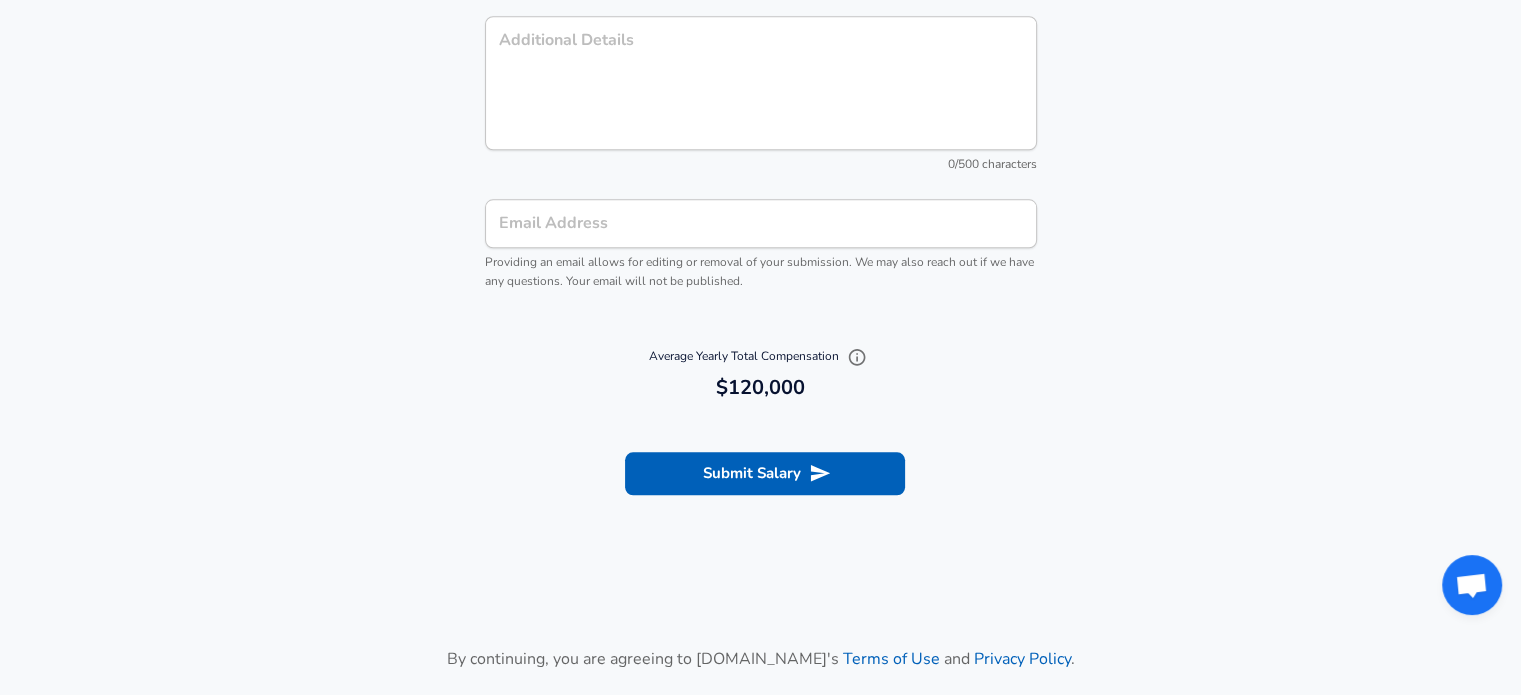 scroll, scrollTop: 2075, scrollLeft: 0, axis: vertical 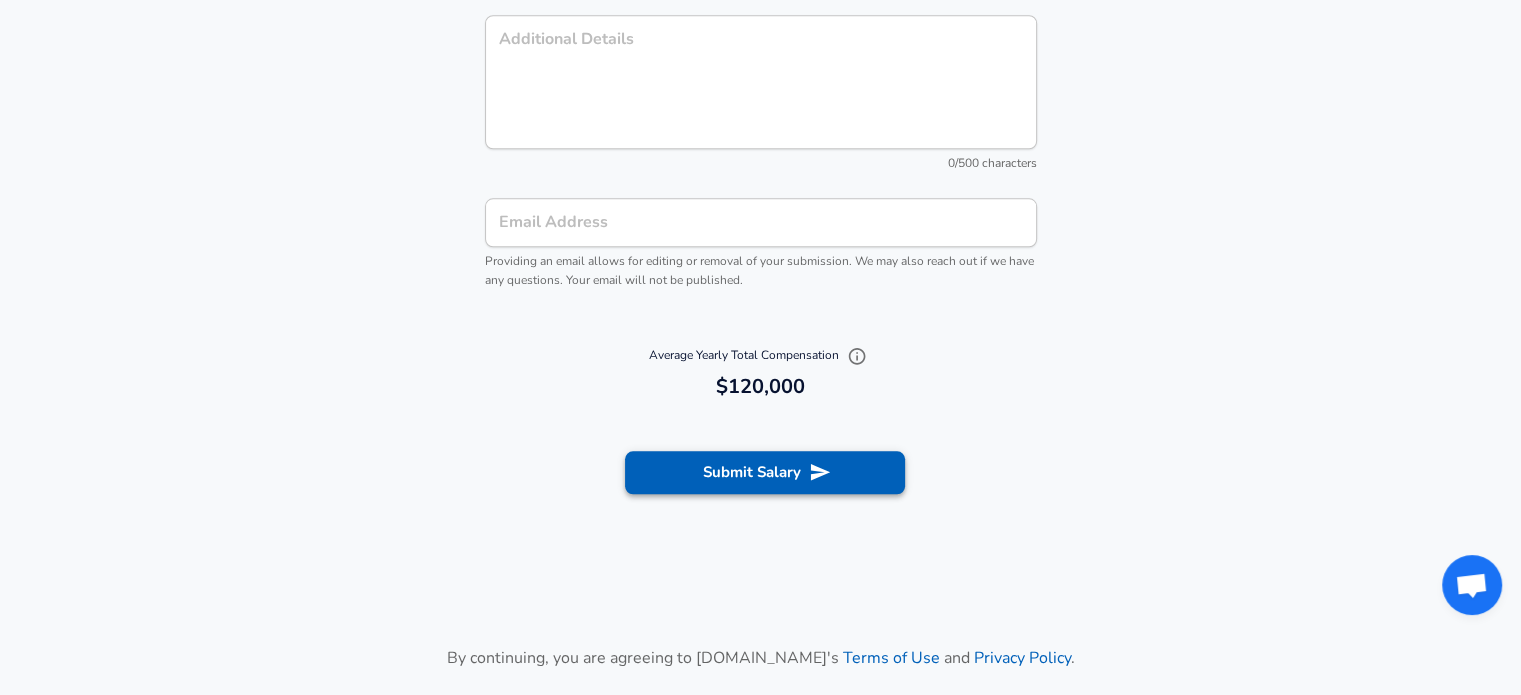 click on "Submit Salary" at bounding box center (765, 472) 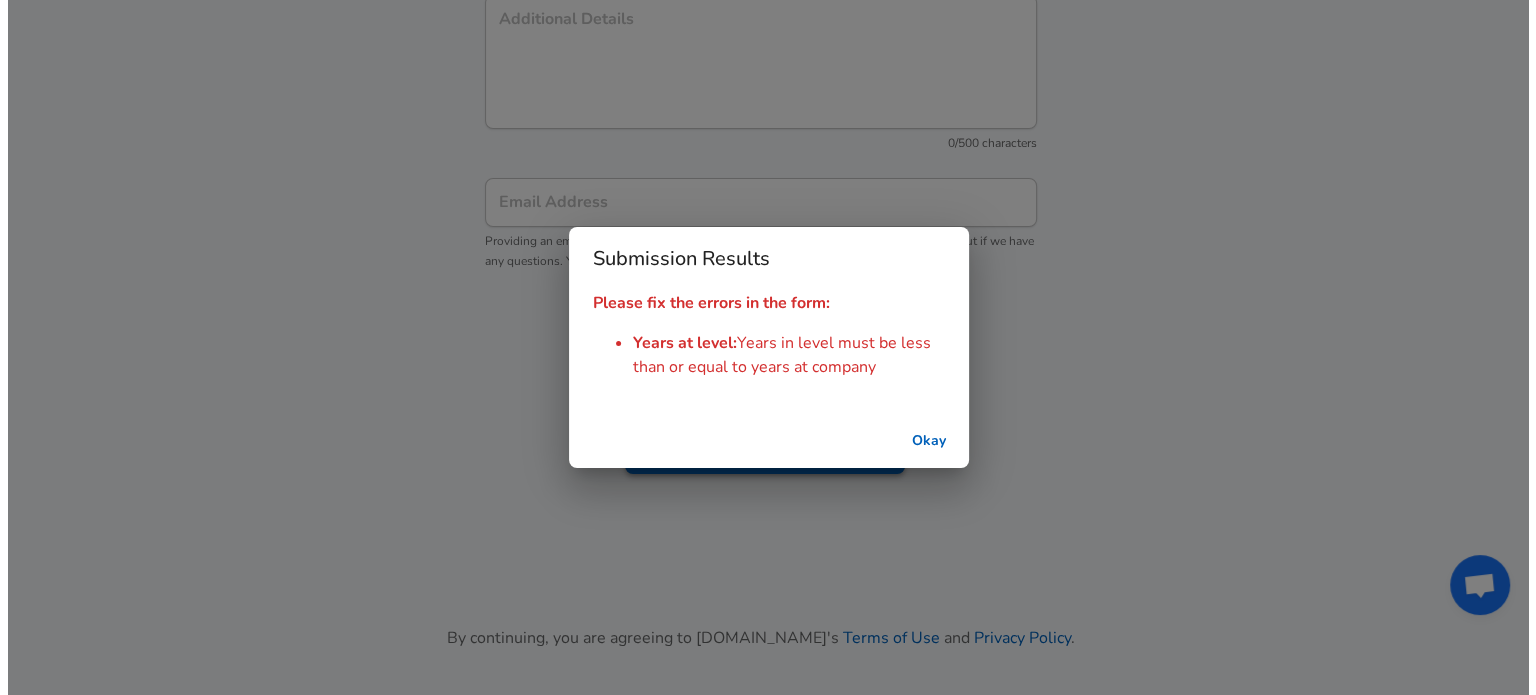 scroll, scrollTop: 2055, scrollLeft: 0, axis: vertical 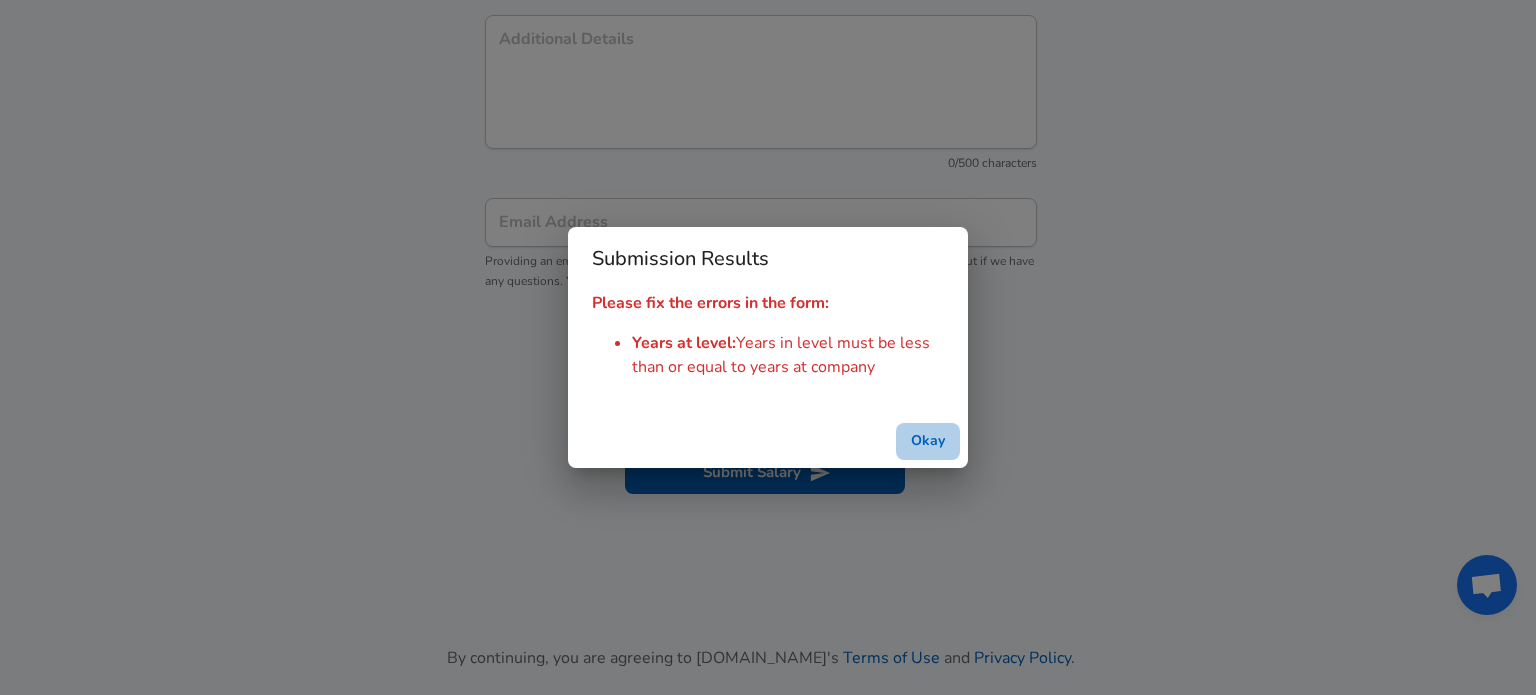 click on "Okay" at bounding box center [928, 441] 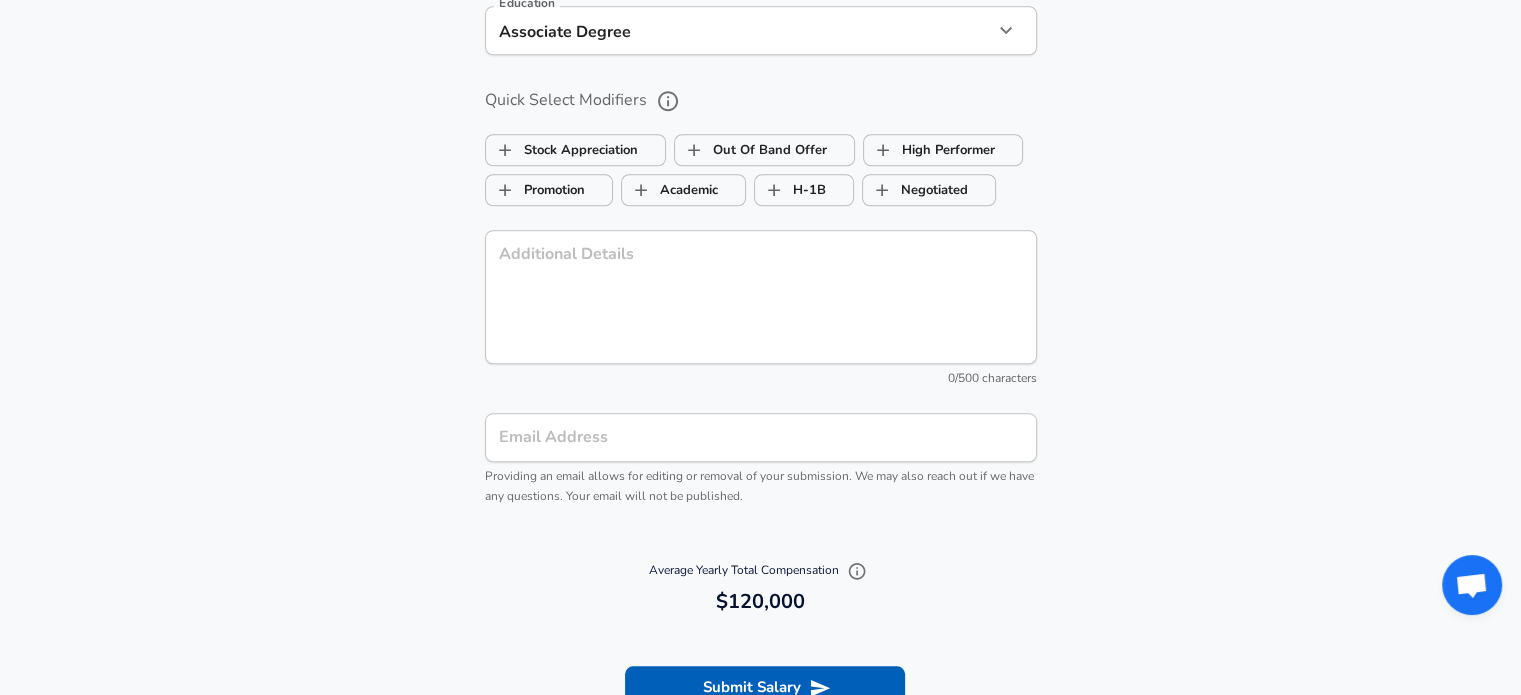 scroll, scrollTop: 1835, scrollLeft: 0, axis: vertical 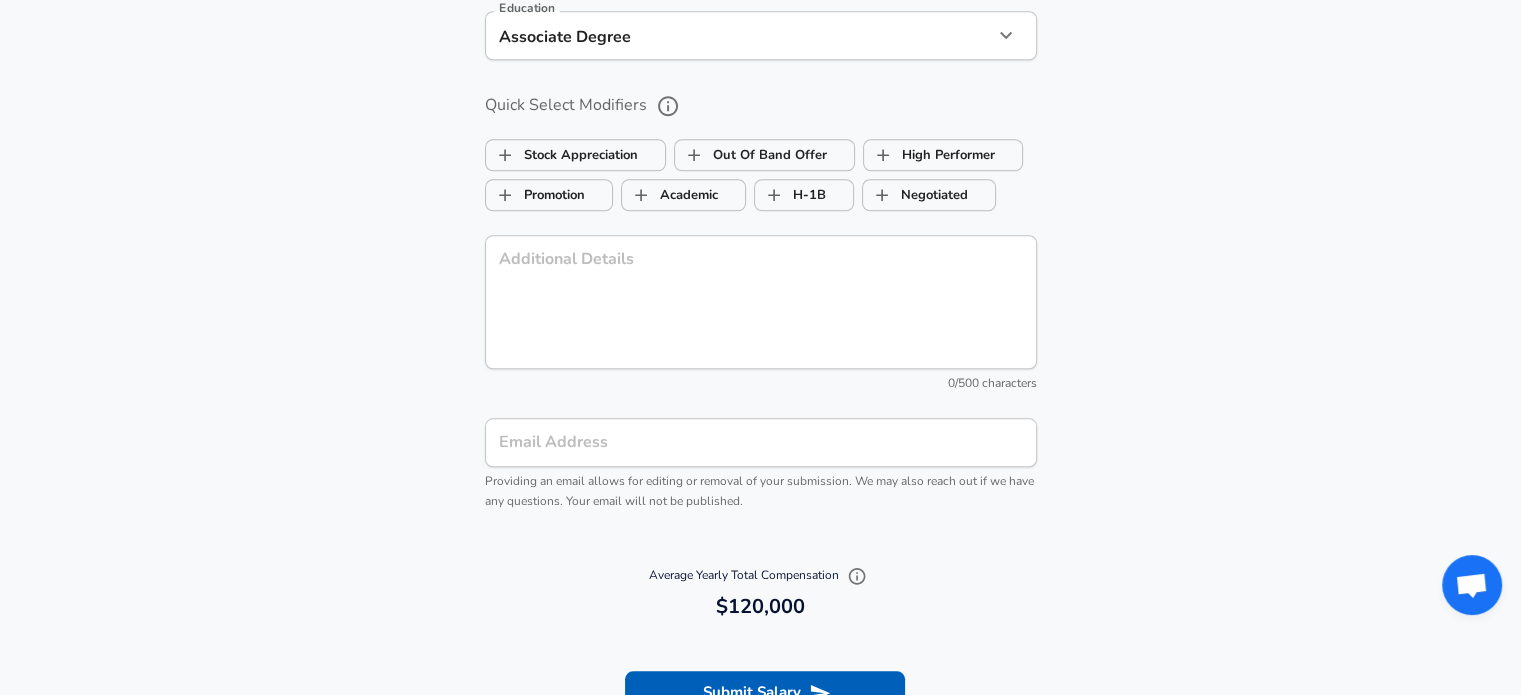 click on "Email Address" at bounding box center [761, 442] 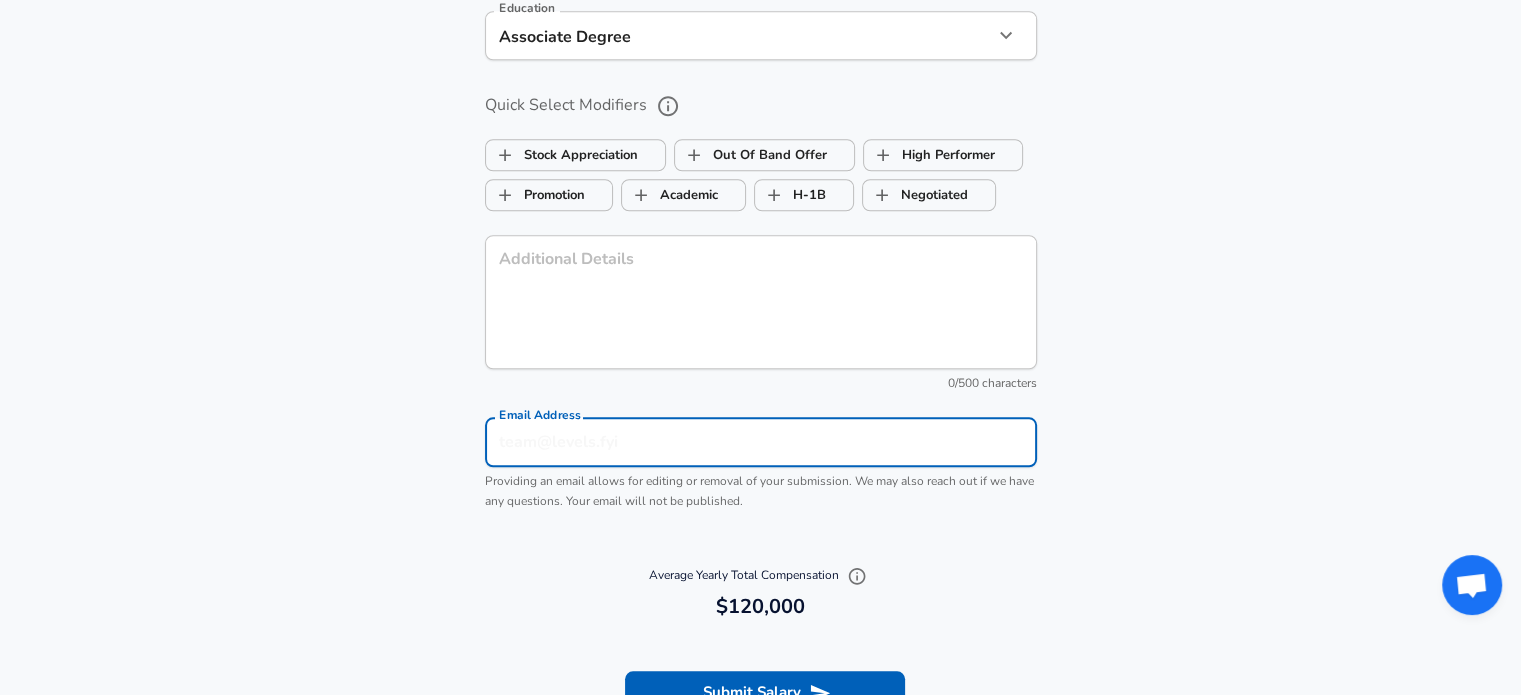 type on "[EMAIL_ADDRESS][DOMAIN_NAME]" 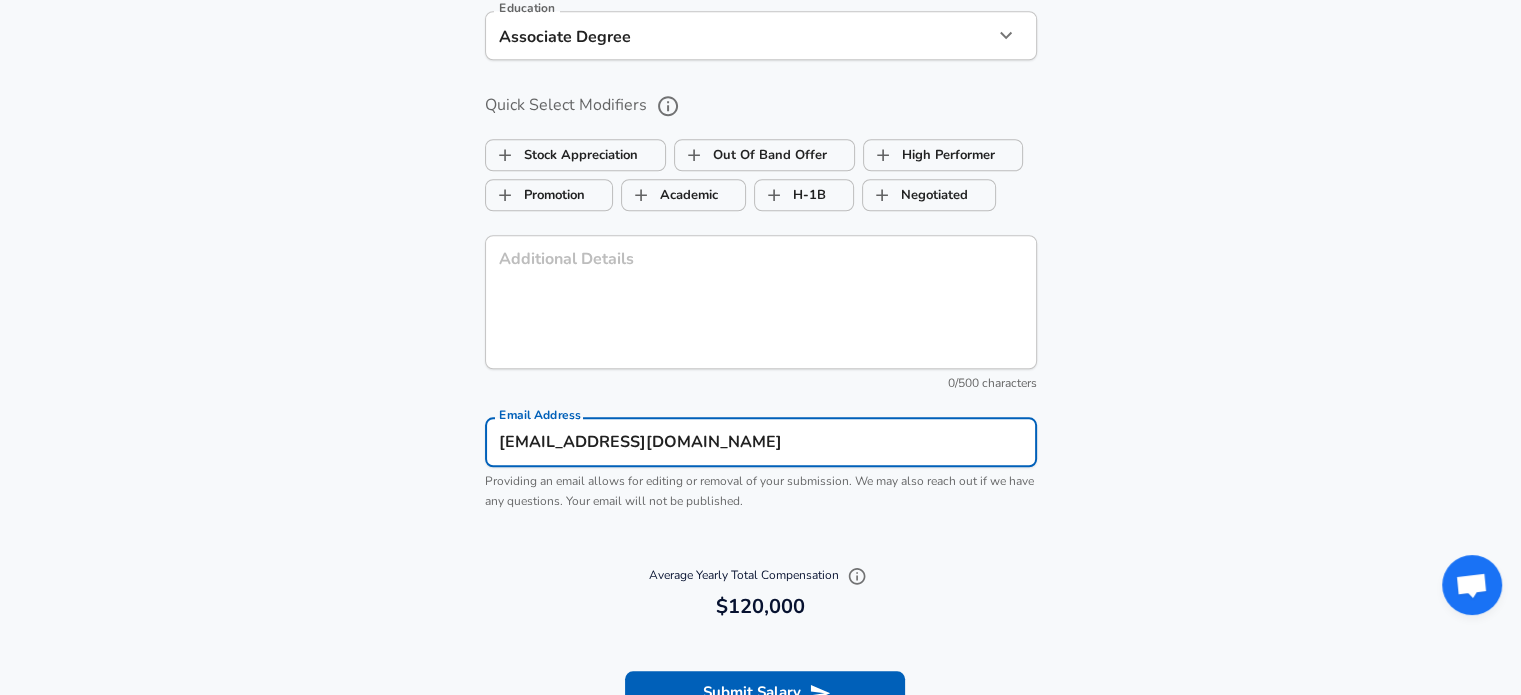 click on "Optional Fields Gender [DEMOGRAPHIC_DATA] [DEMOGRAPHIC_DATA] Gender Ethnicity Other Two or More Races Ethnicity Education Associate Degree Associate Degree Education Quick Select Modifiers   Stock Appreciation Out Of Band Offer High Performer Promotion Academic H-1B Negotiated Additional Details x Additional Details 0 /500 characters Email Address [EMAIL_ADDRESS][DOMAIN_NAME] Email Address   Providing an email allows for editing or removal of your submission. We may also reach out if we have any questions. Your email will not be published." at bounding box center [760, 203] 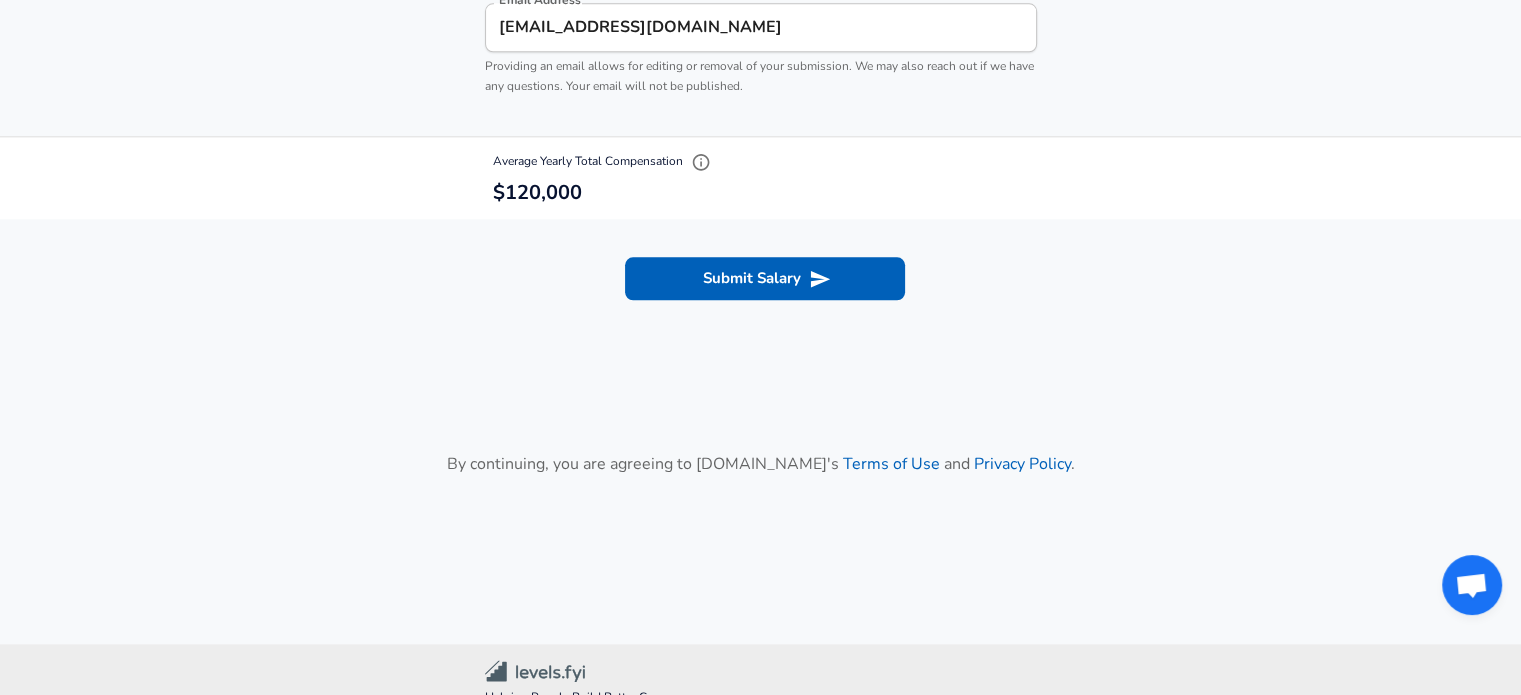 scroll, scrollTop: 2297, scrollLeft: 0, axis: vertical 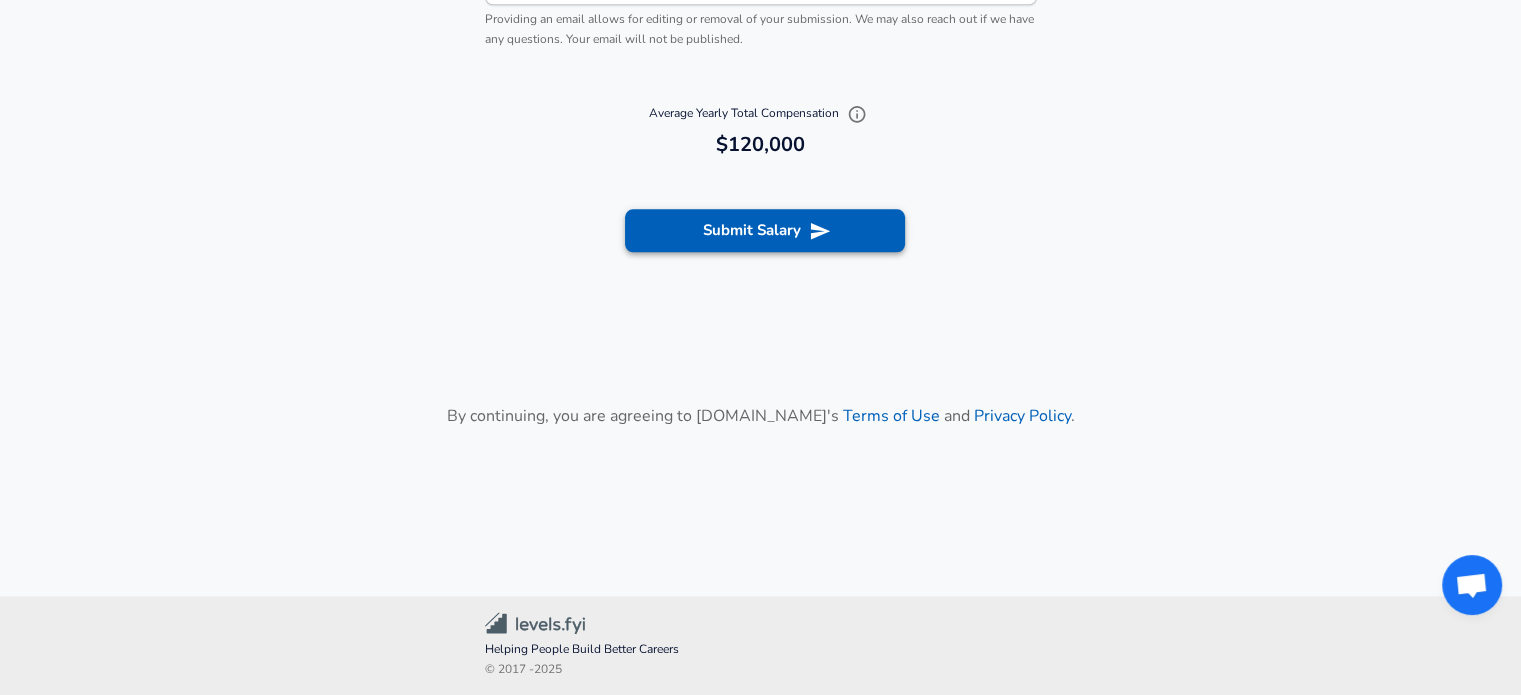 click on "Submit Salary" at bounding box center [765, 230] 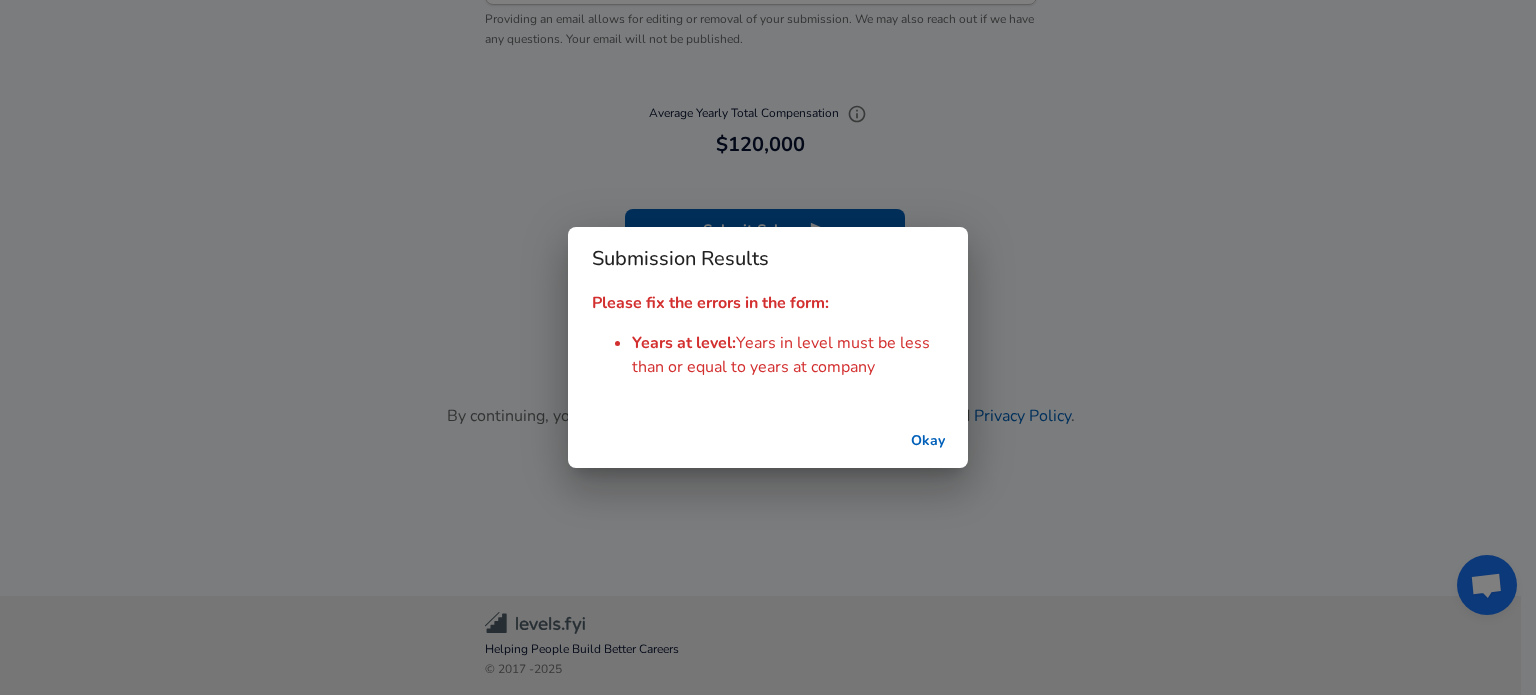 click on "Okay" at bounding box center (928, 441) 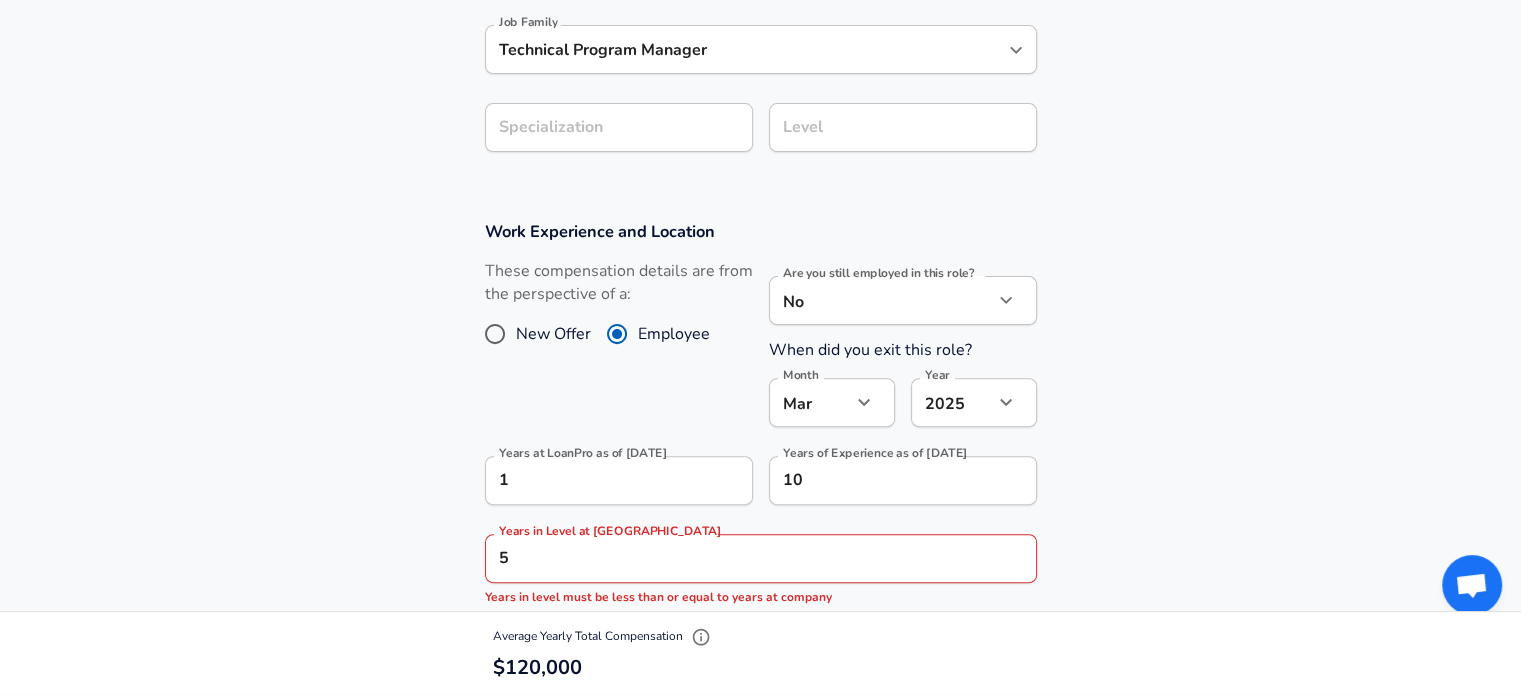 scroll, scrollTop: 833, scrollLeft: 0, axis: vertical 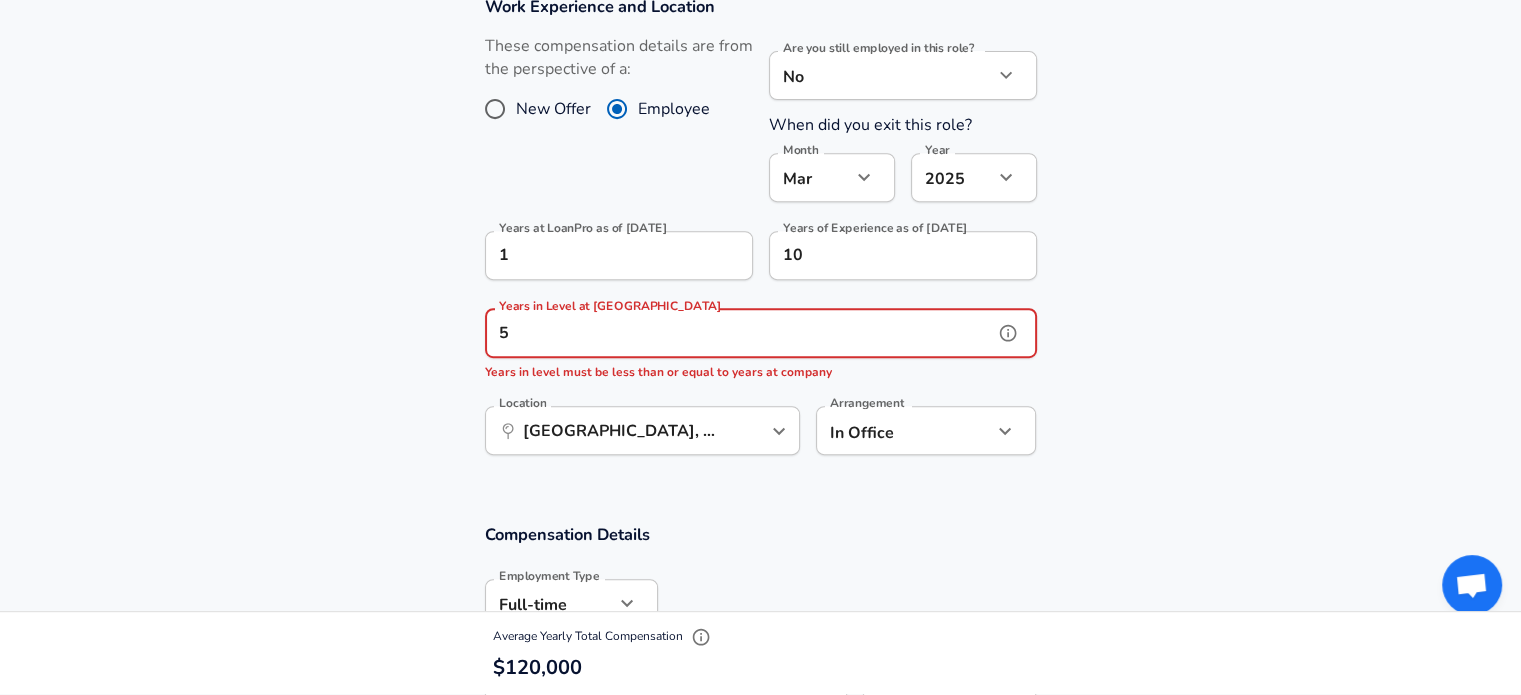 click on "5" at bounding box center (739, 333) 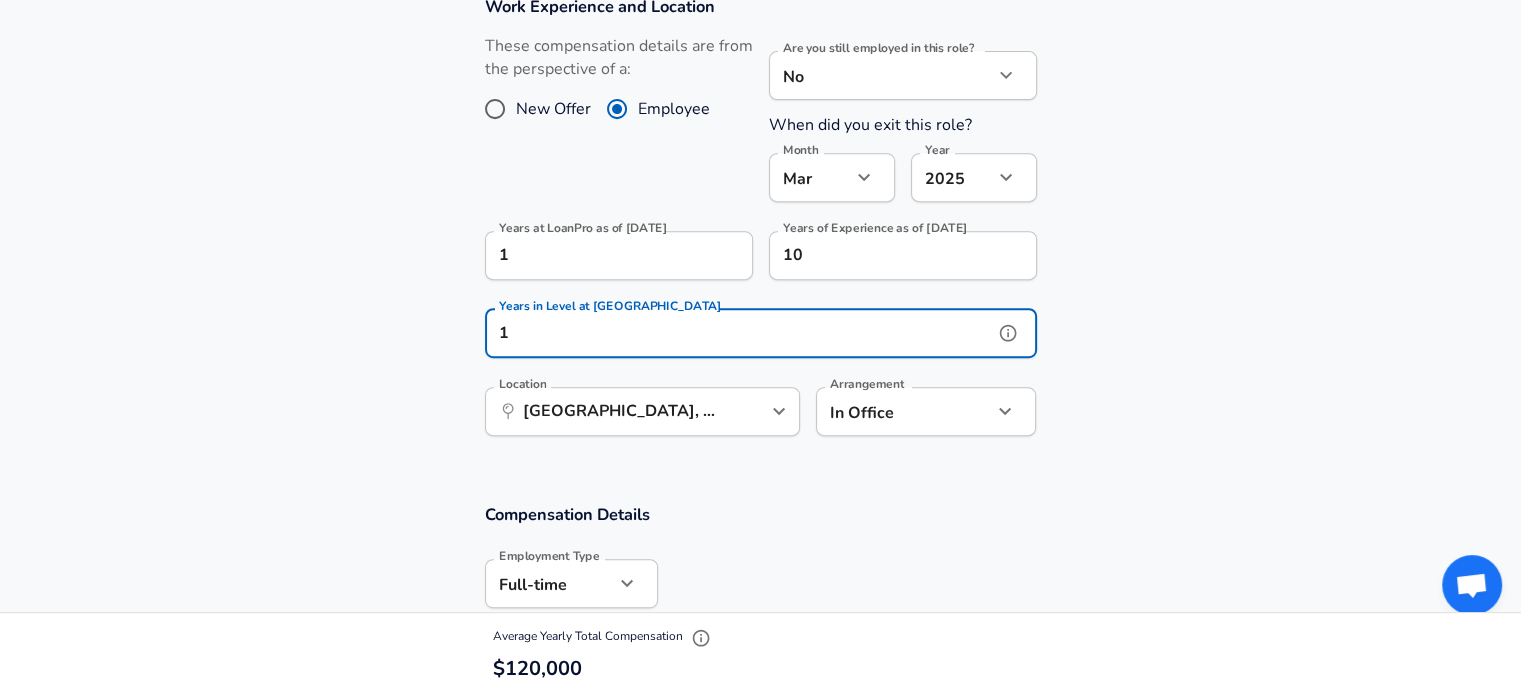 type on "1" 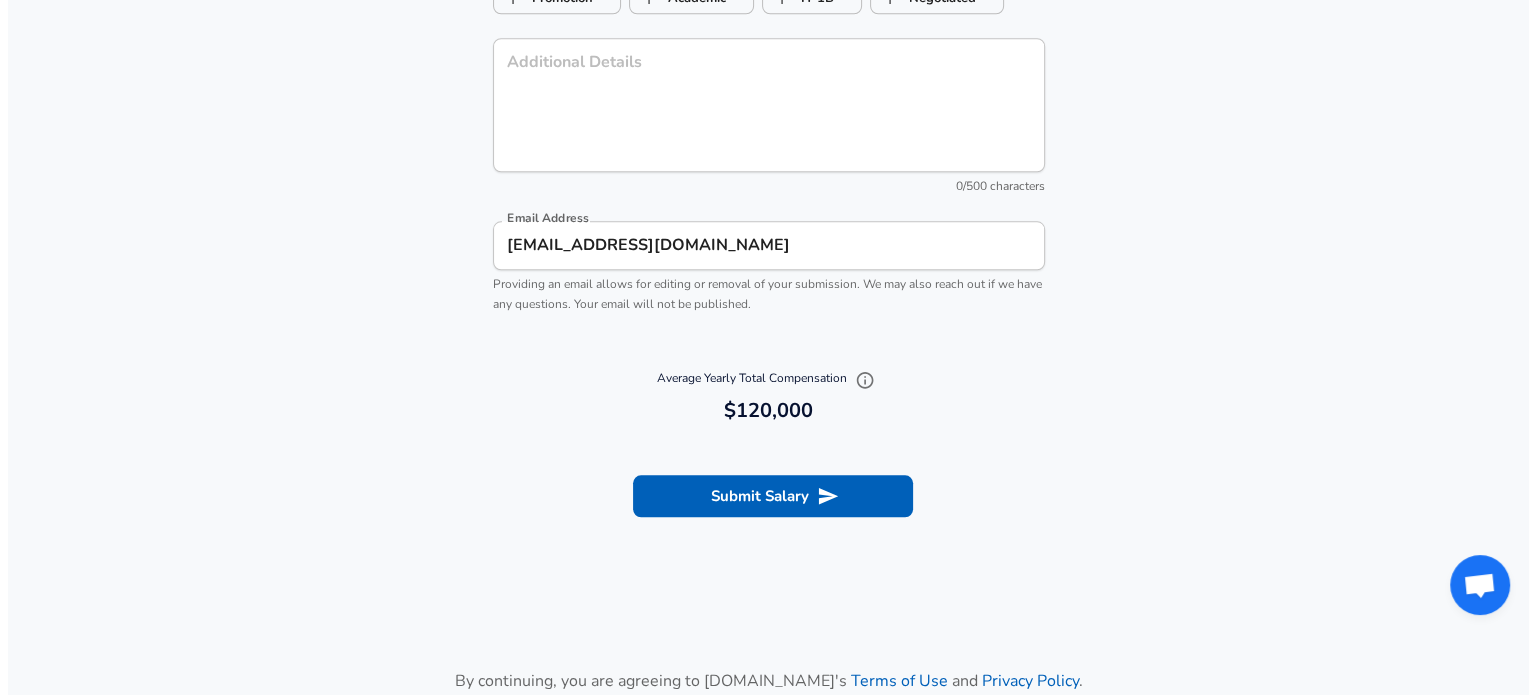 scroll, scrollTop: 2068, scrollLeft: 0, axis: vertical 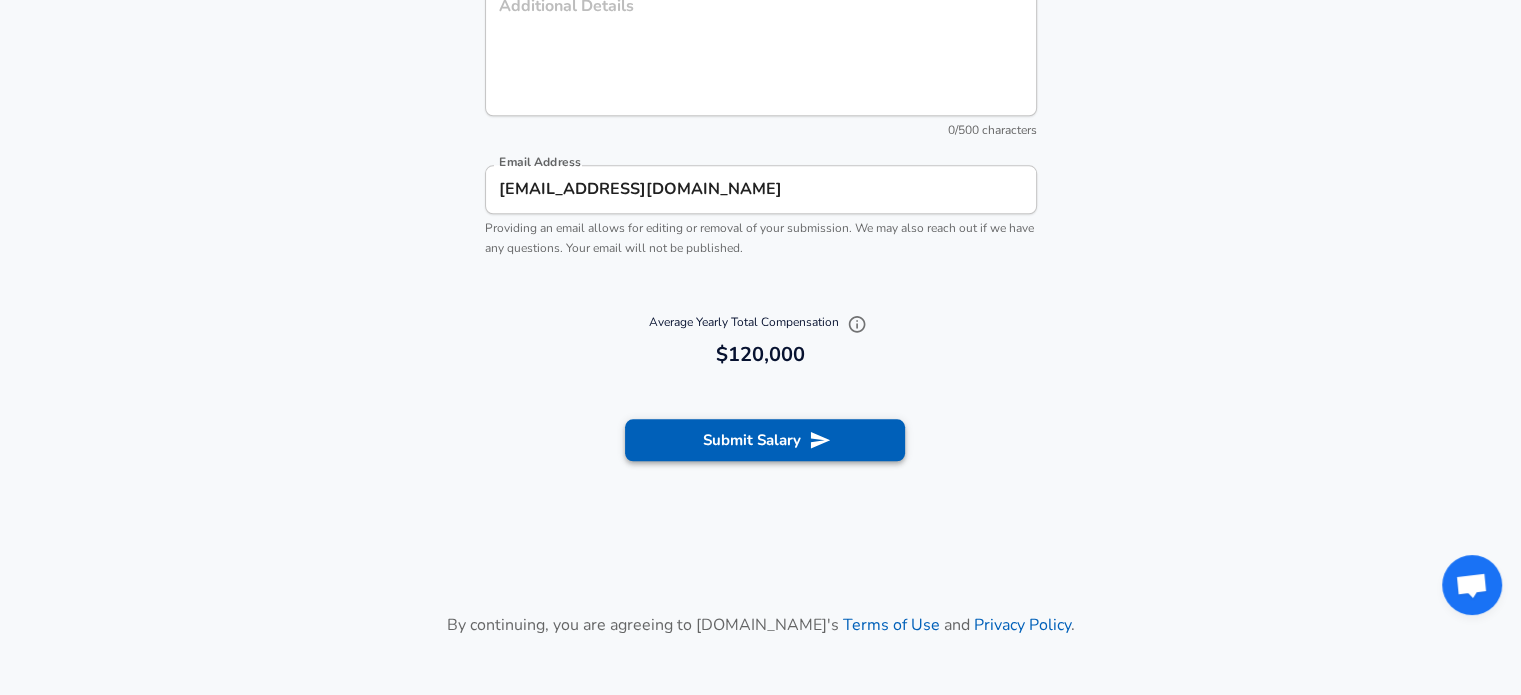 click on "Submit Salary" at bounding box center (765, 440) 